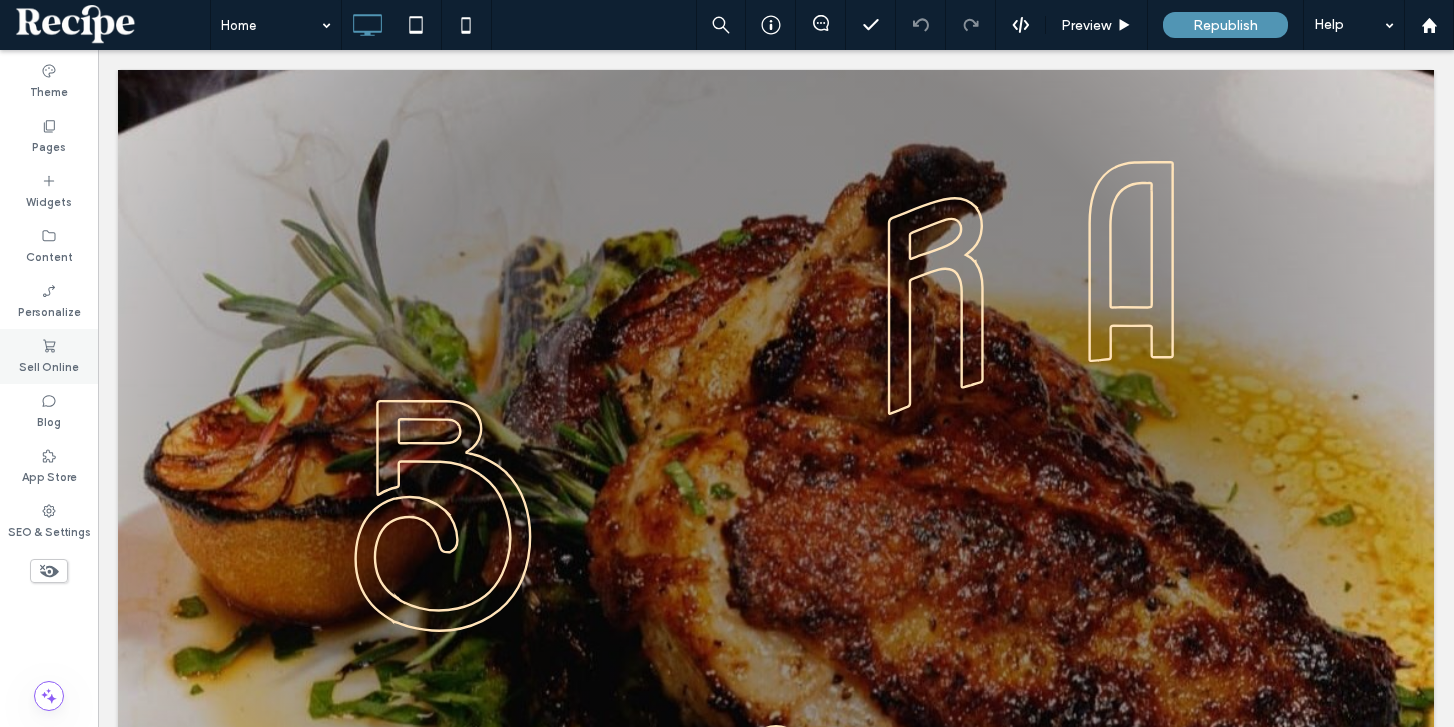 scroll, scrollTop: 0, scrollLeft: 0, axis: both 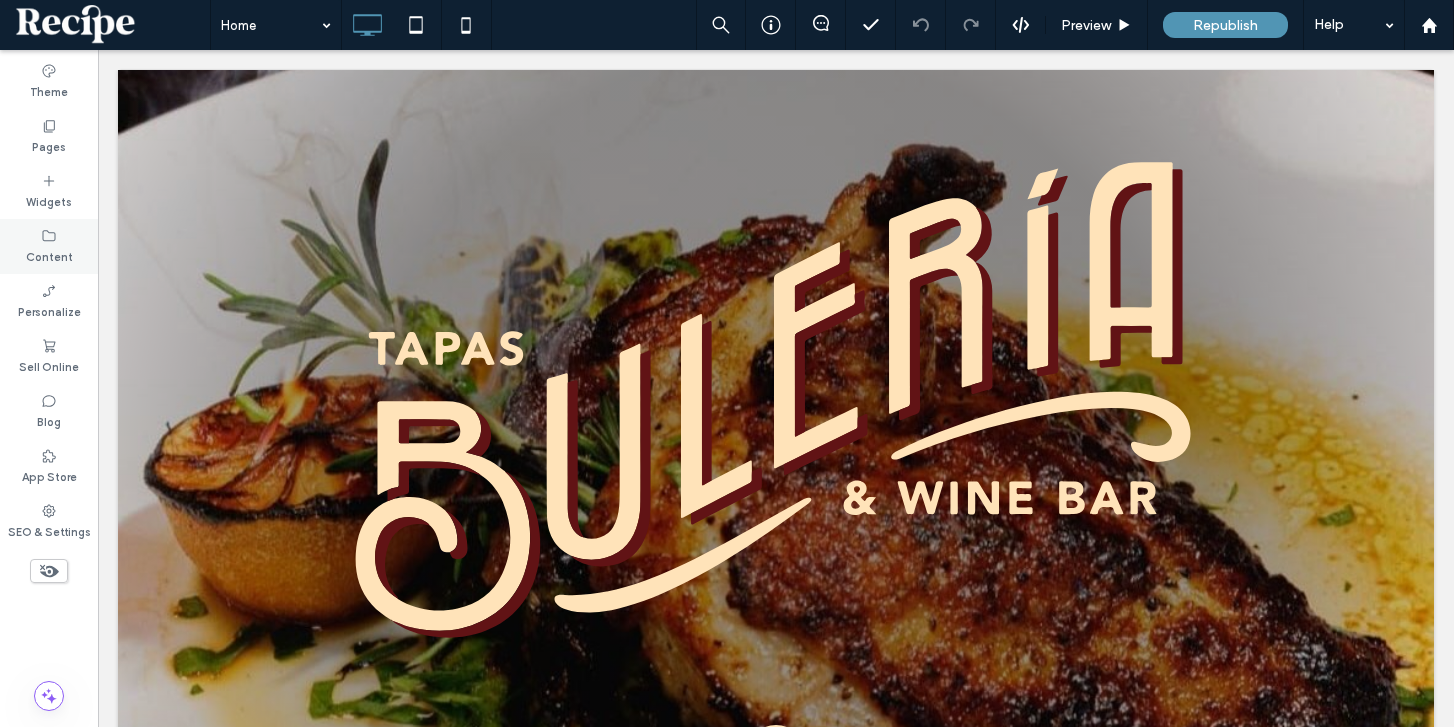 click on "Content" at bounding box center (49, 255) 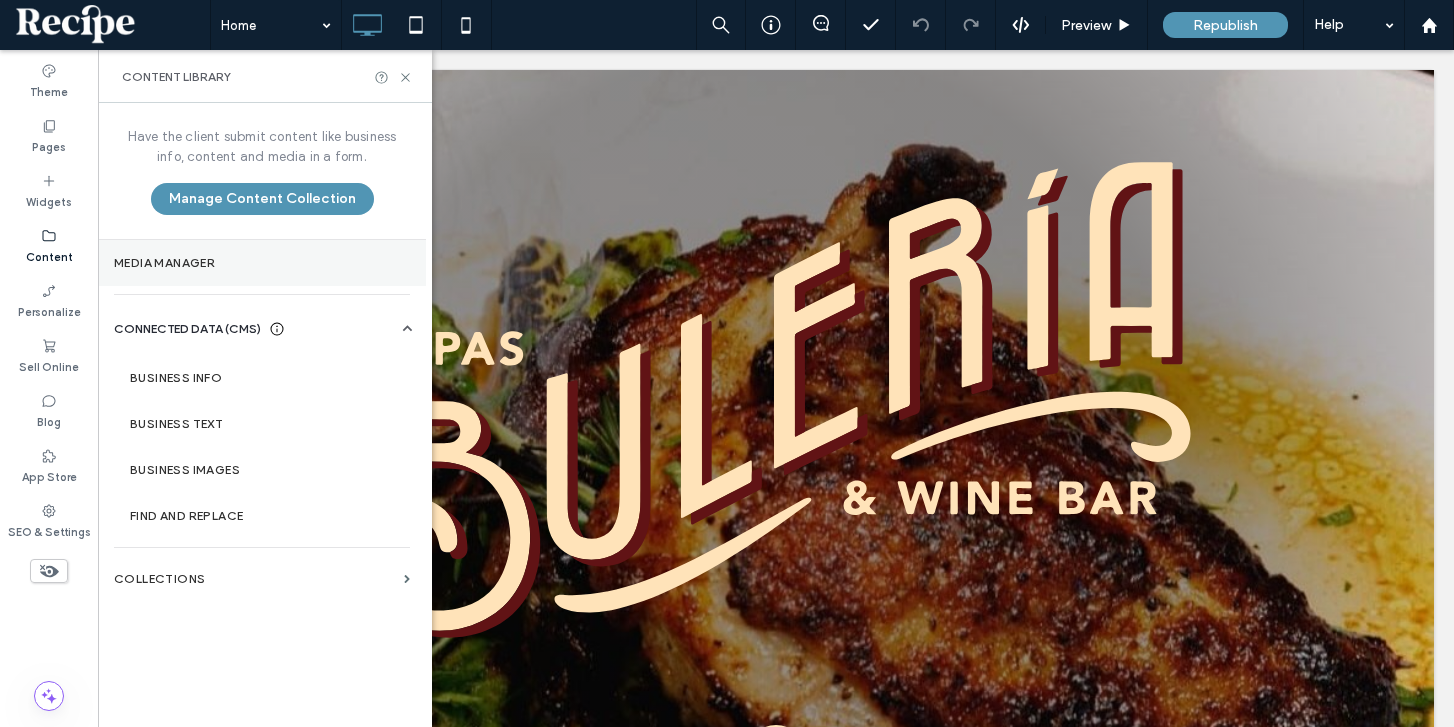 click on "Media Manager" at bounding box center [262, 263] 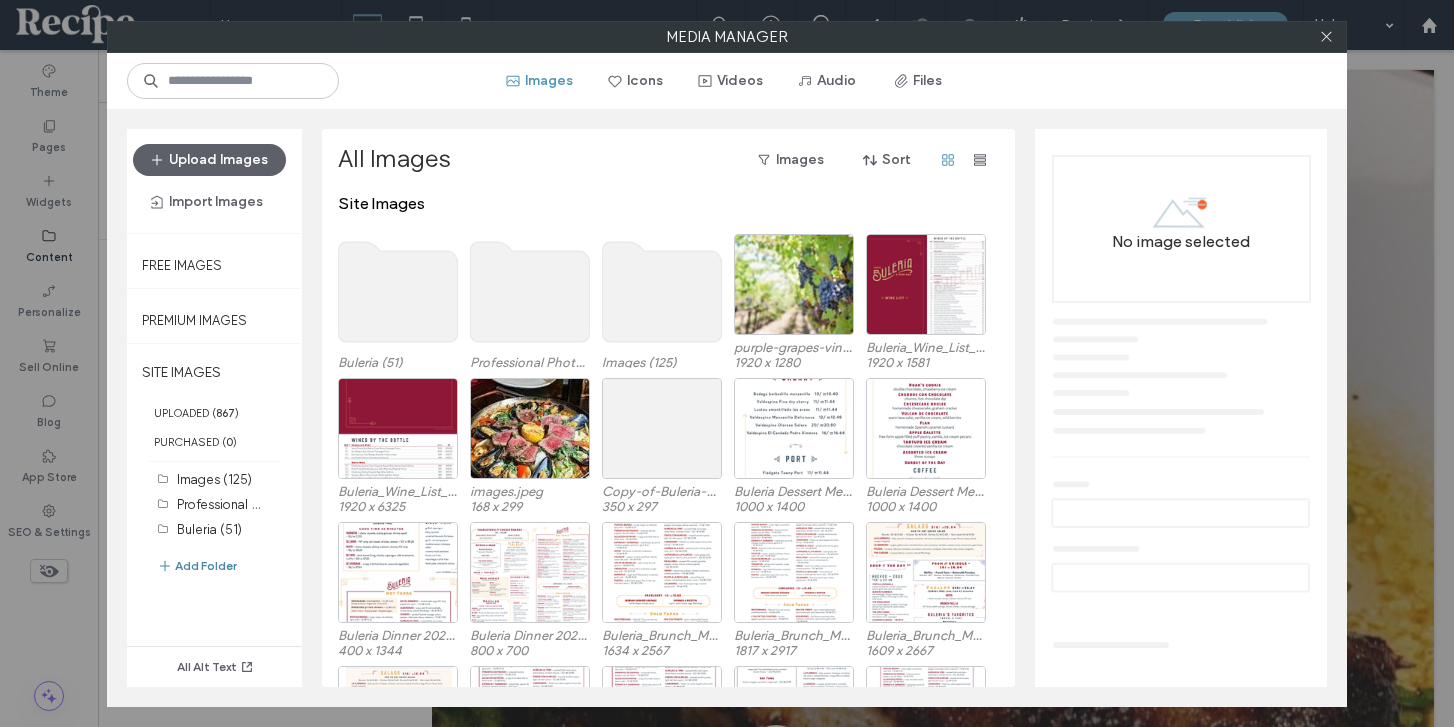 click on "Add Folder" at bounding box center (197, 566) 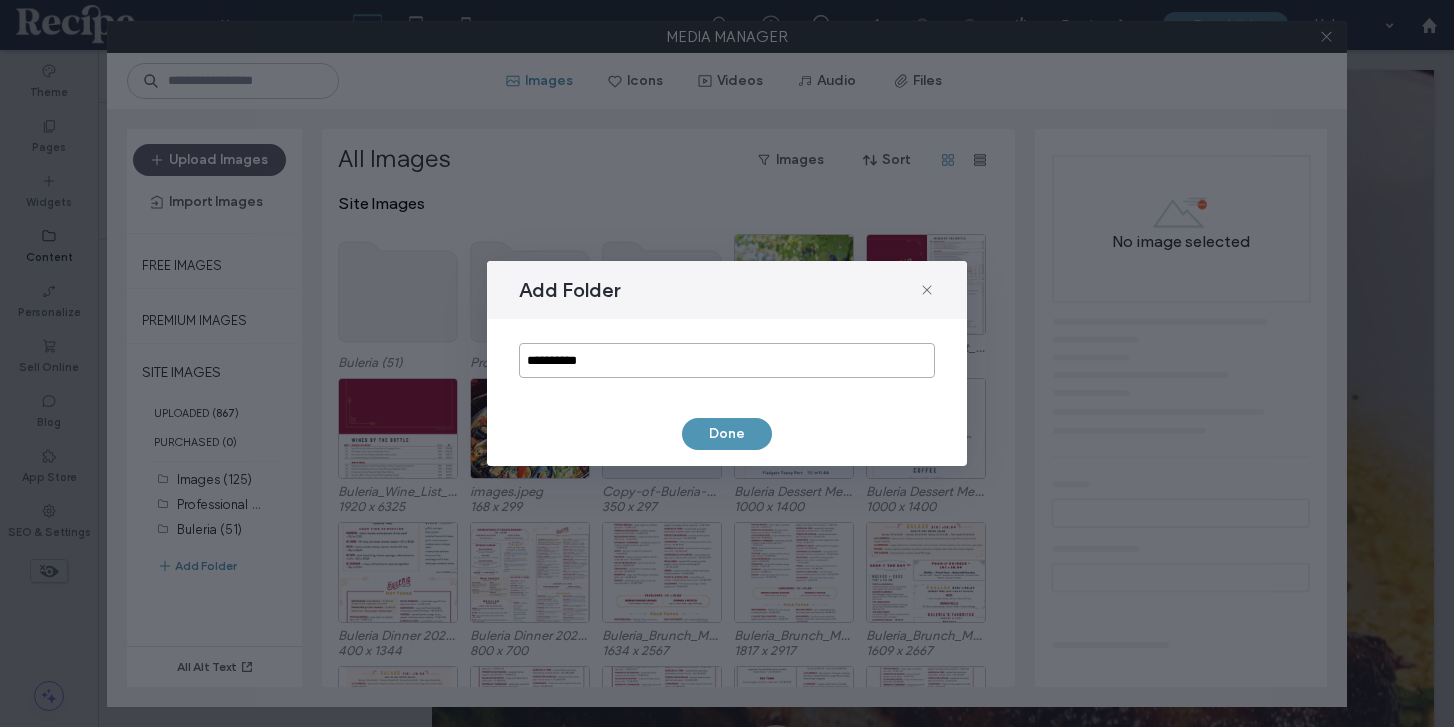 drag, startPoint x: 608, startPoint y: 359, endPoint x: 605, endPoint y: 339, distance: 20.22375 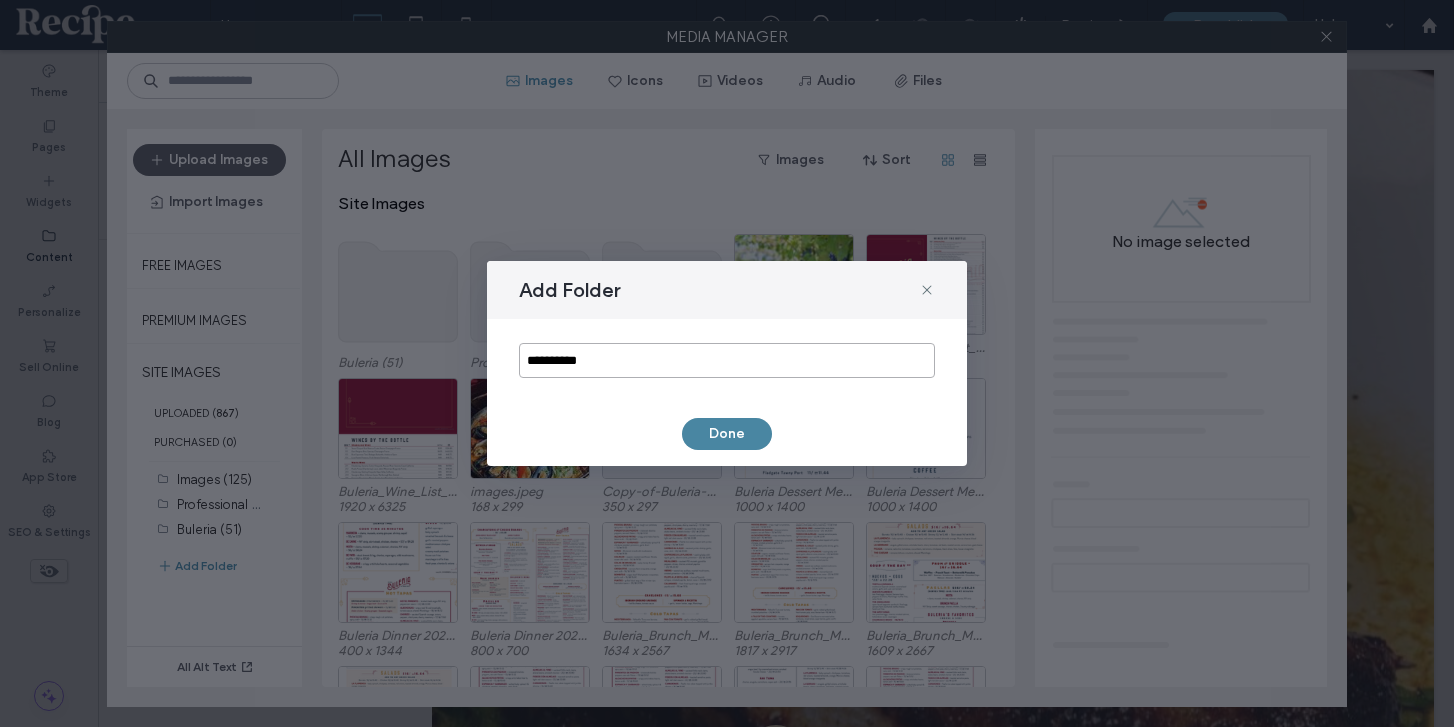 type on "**********" 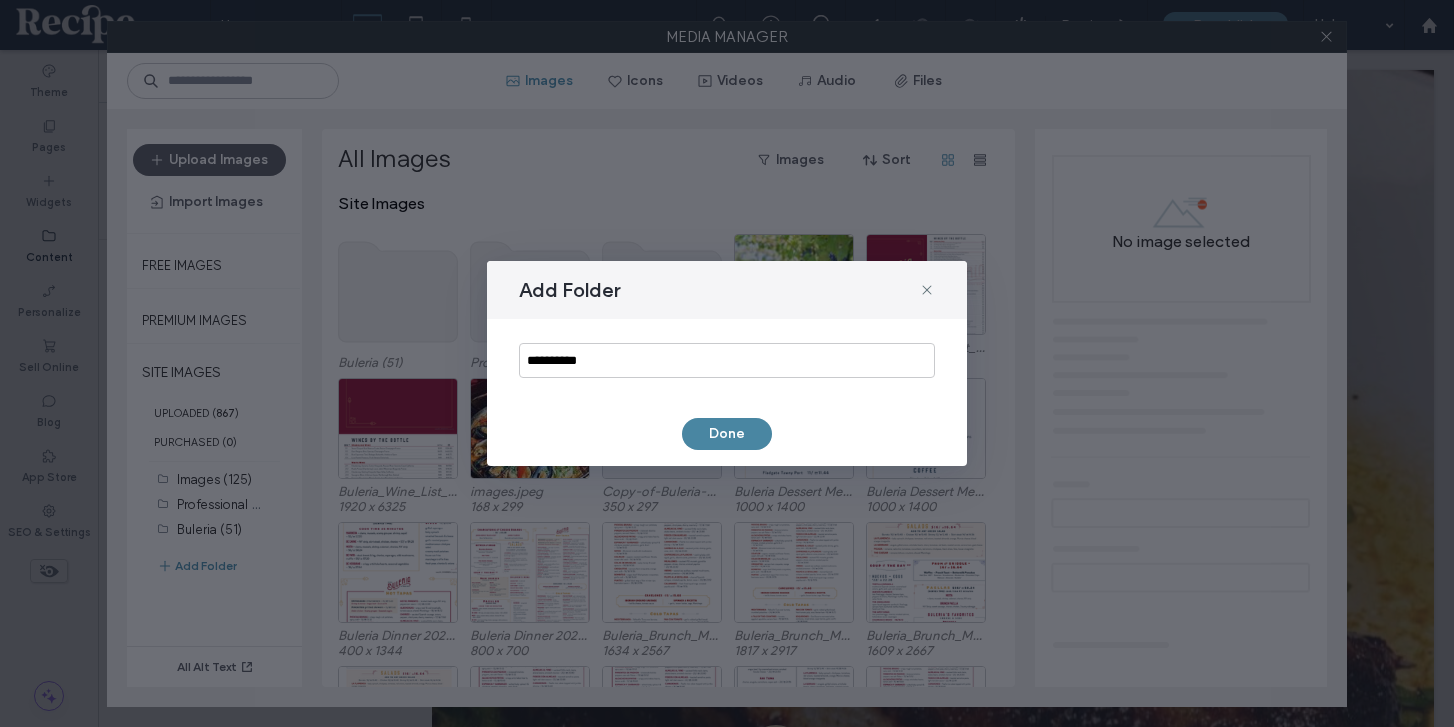 click on "Done" at bounding box center [727, 434] 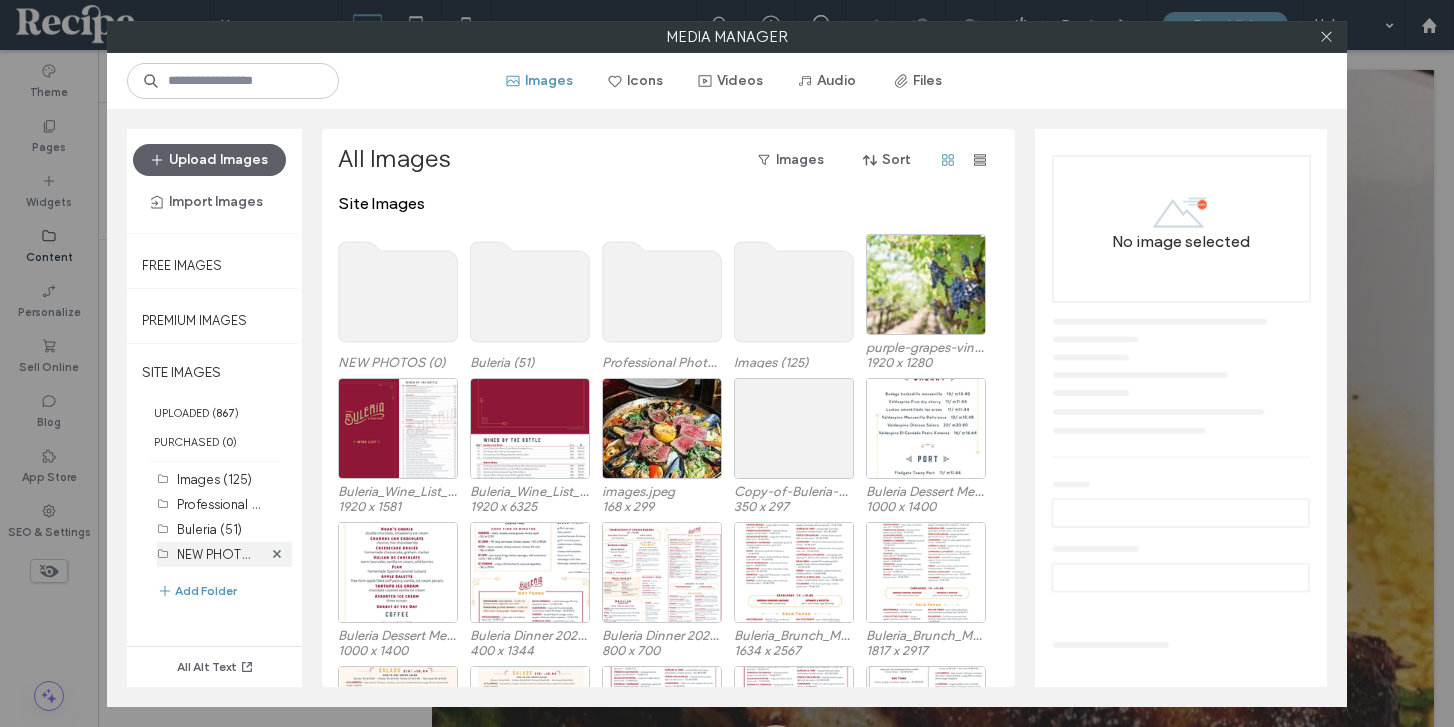 click on "NEW PHOTOS (0)" at bounding box center (219, 554) 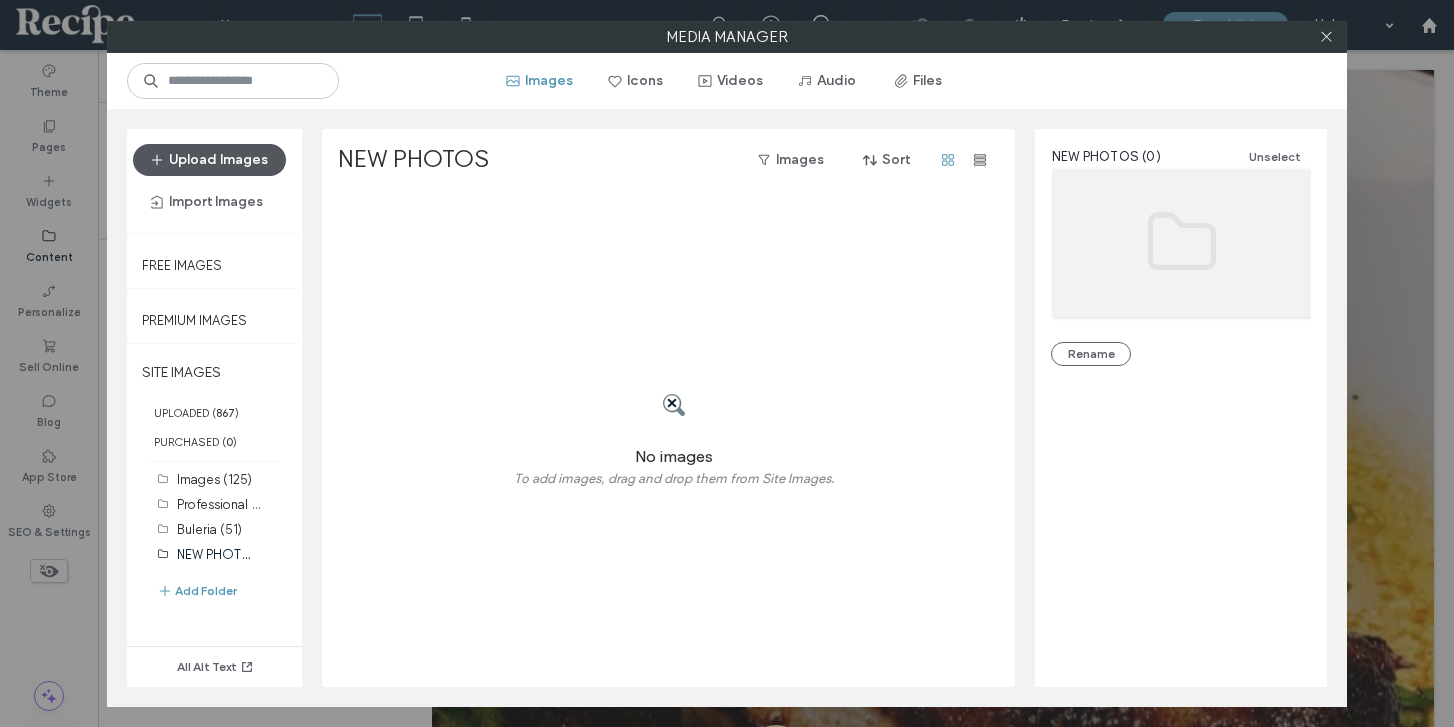 click on "Upload Images" at bounding box center [209, 160] 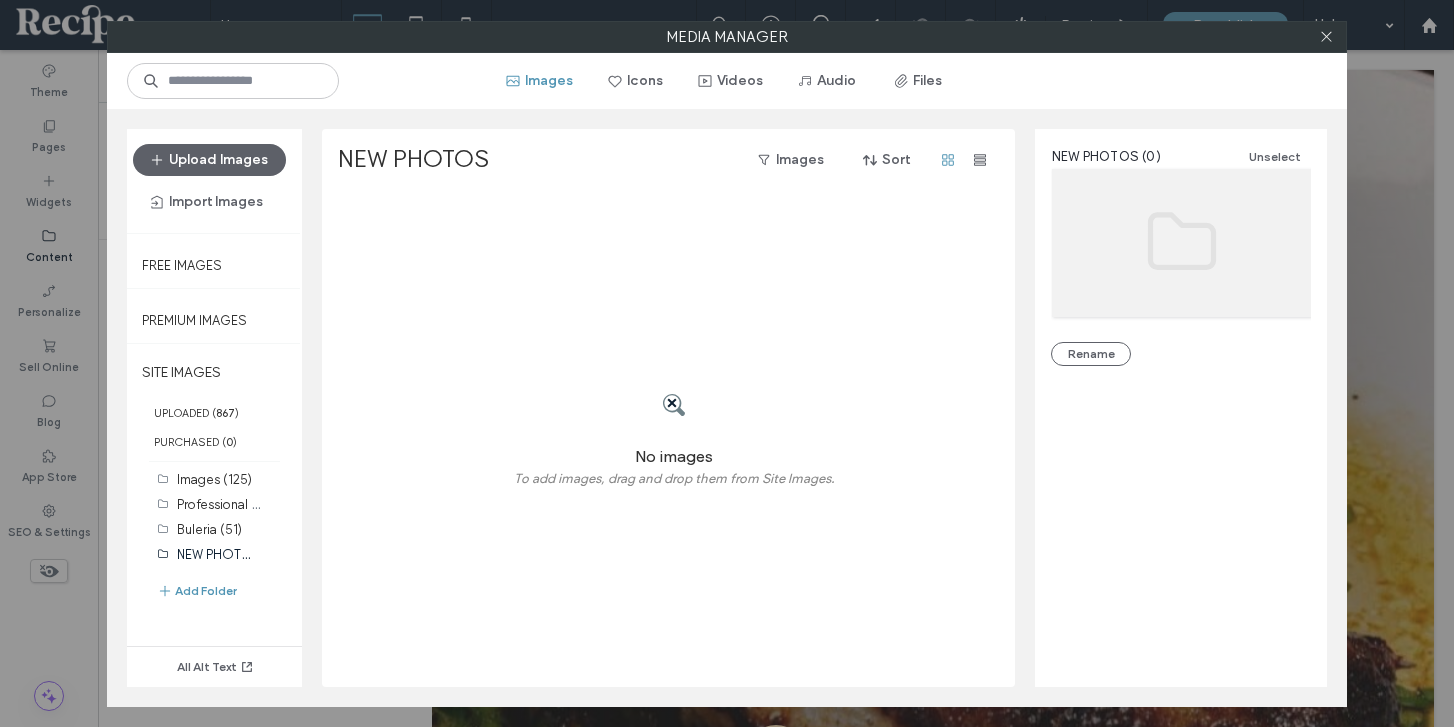 click on "NEW PHOTOS (0) Unselect Rename" at bounding box center (1181, 400) 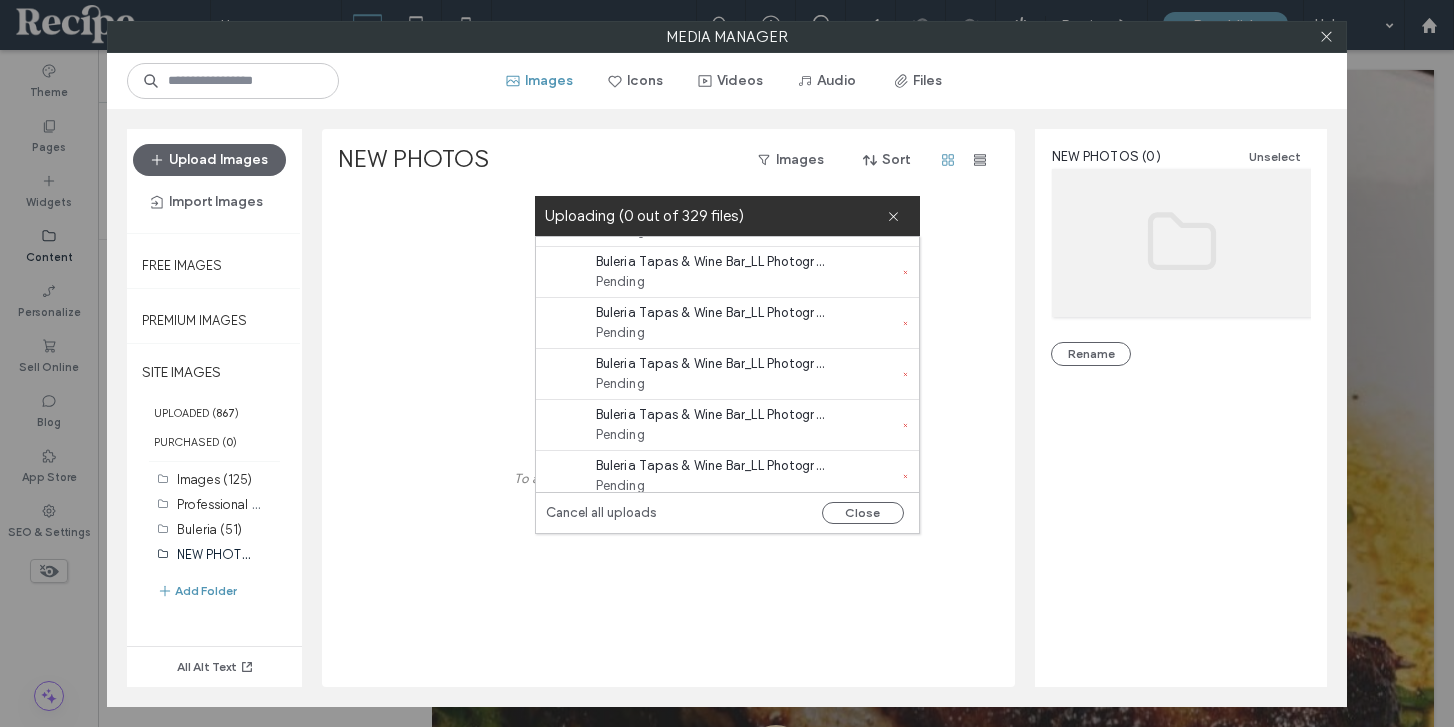 scroll, scrollTop: 11317, scrollLeft: 0, axis: vertical 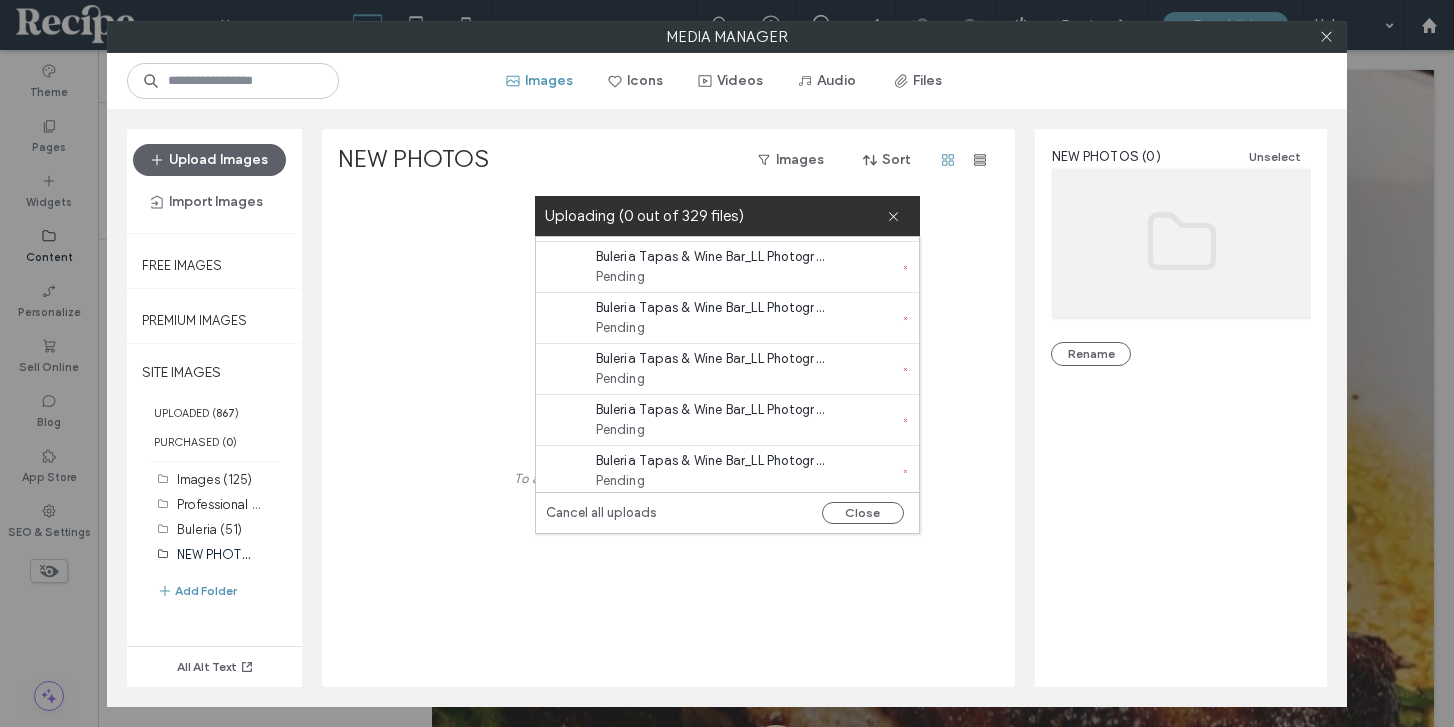 click on "Cancel all uploads" at bounding box center (601, 513) 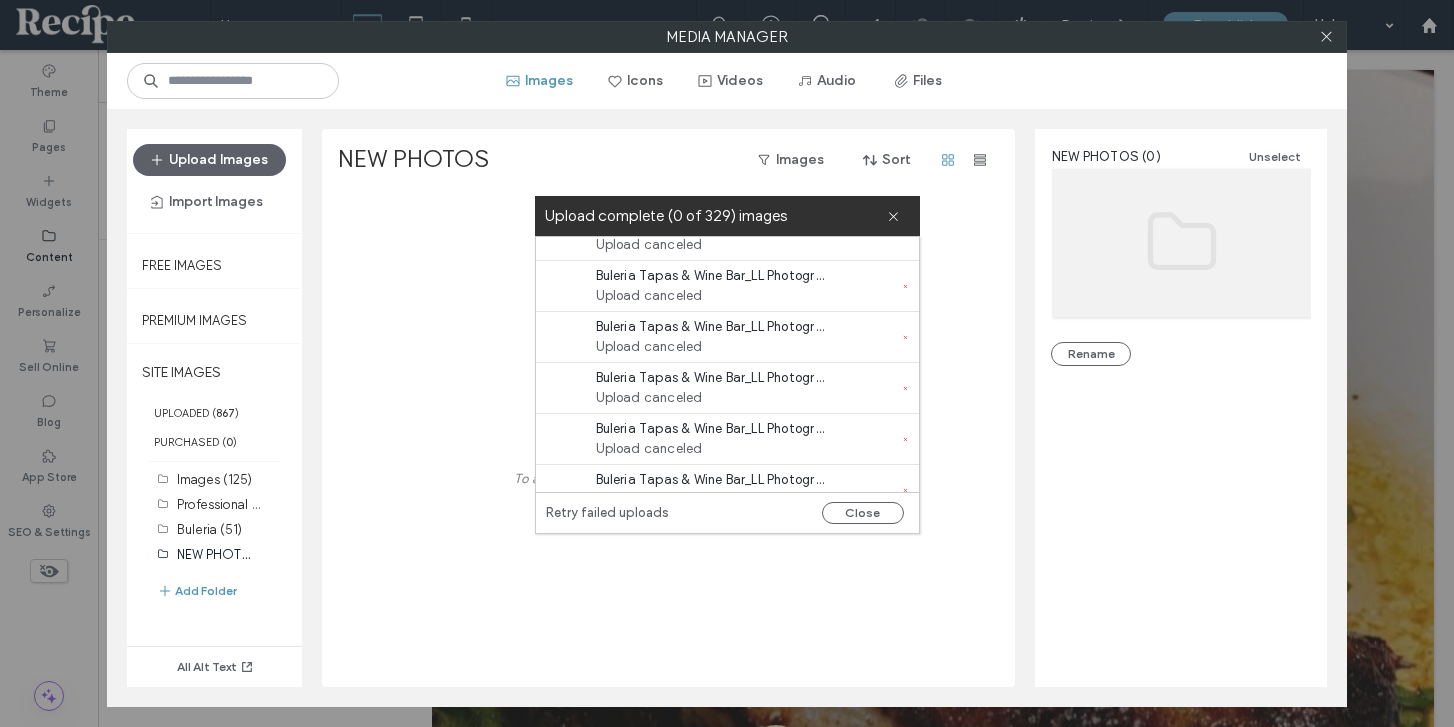 scroll, scrollTop: 0, scrollLeft: 0, axis: both 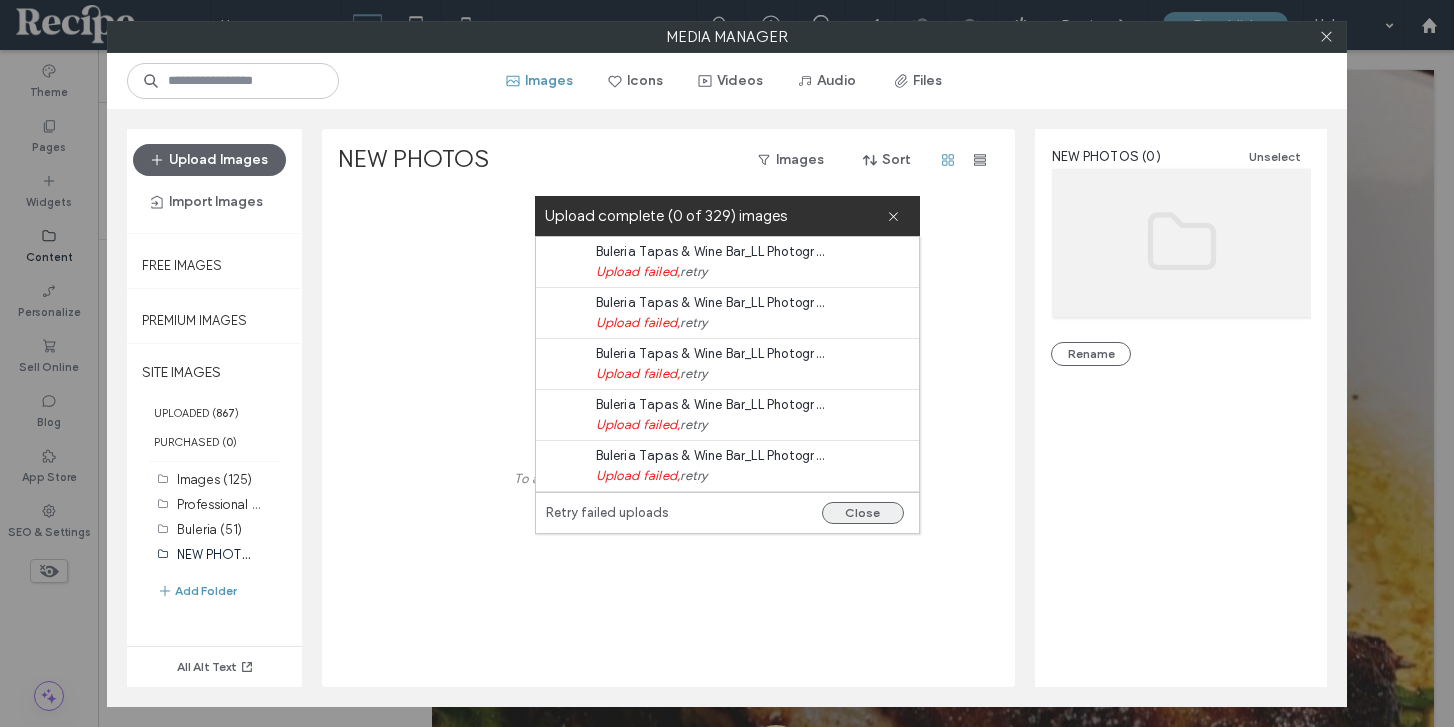 click on "Close" at bounding box center (863, 513) 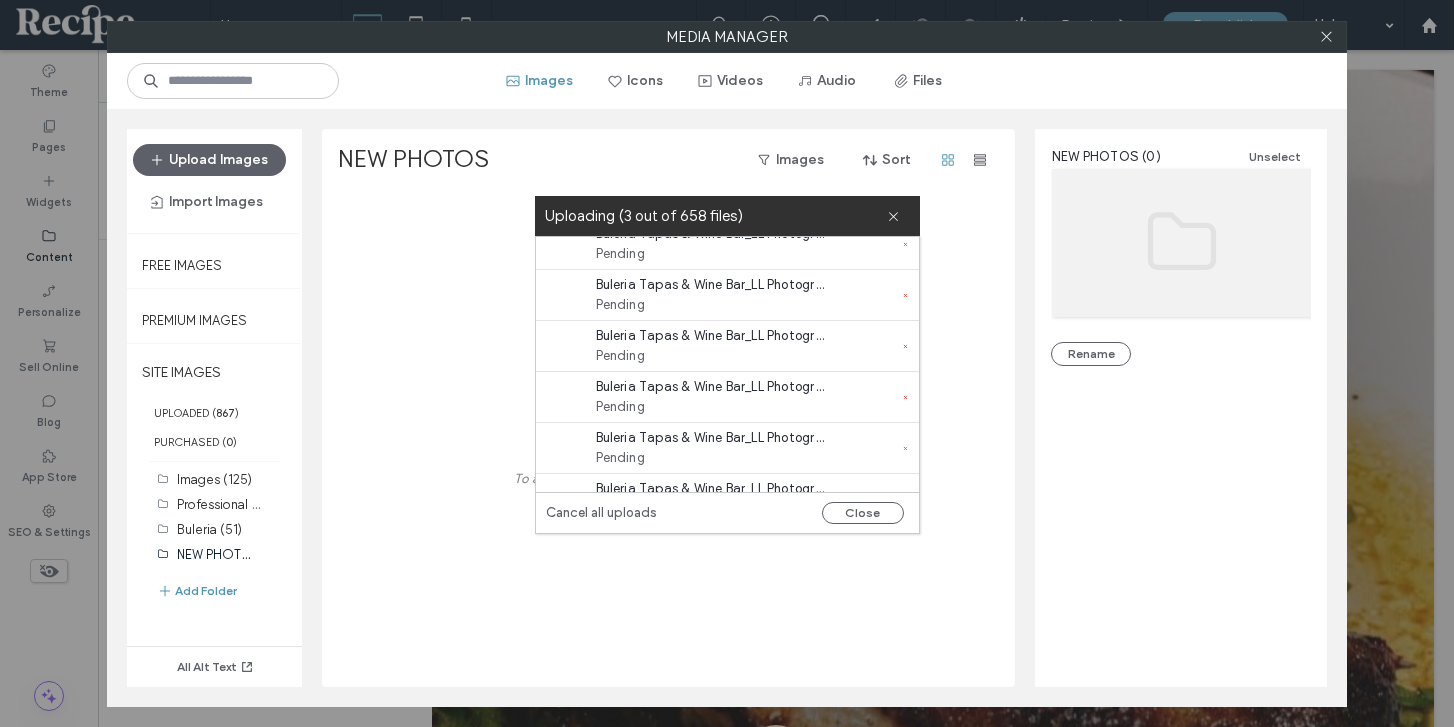 scroll, scrollTop: 17541, scrollLeft: 0, axis: vertical 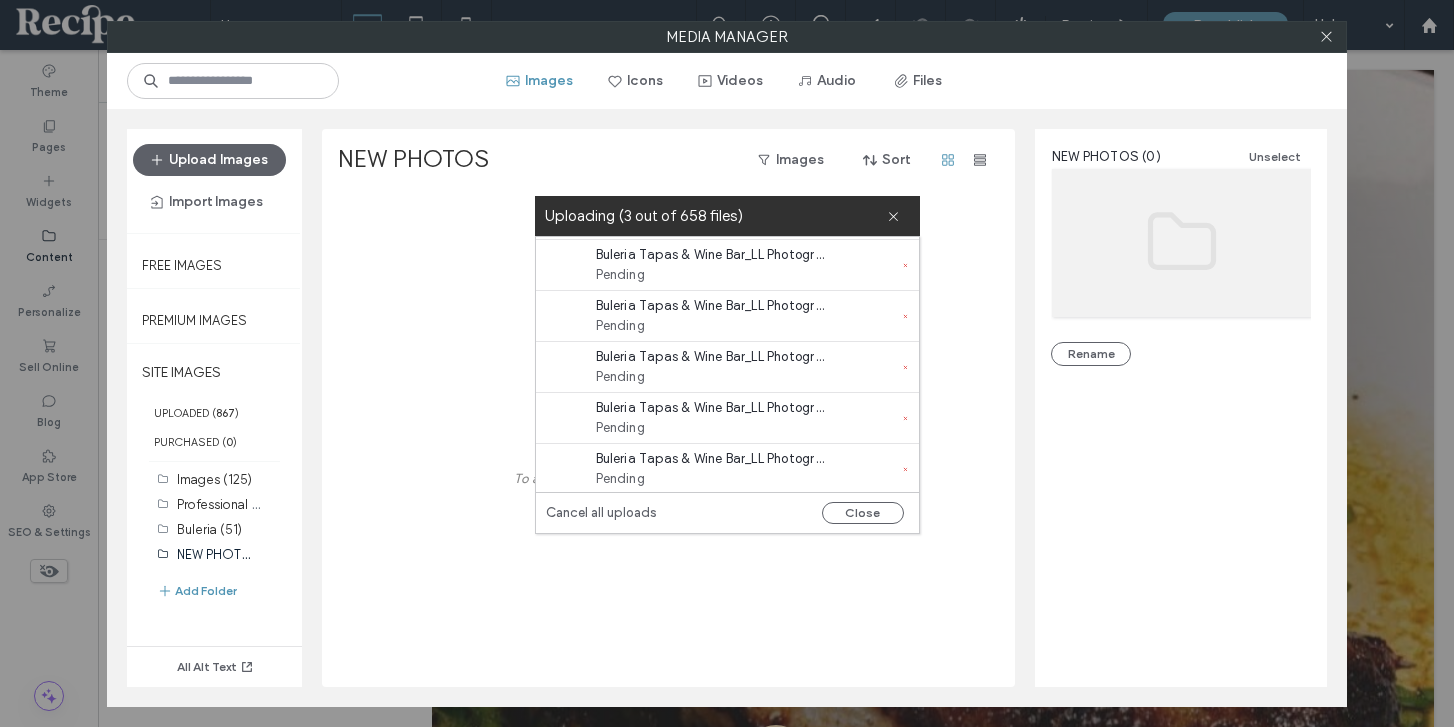 click on "Cancel all uploads" at bounding box center [601, 513] 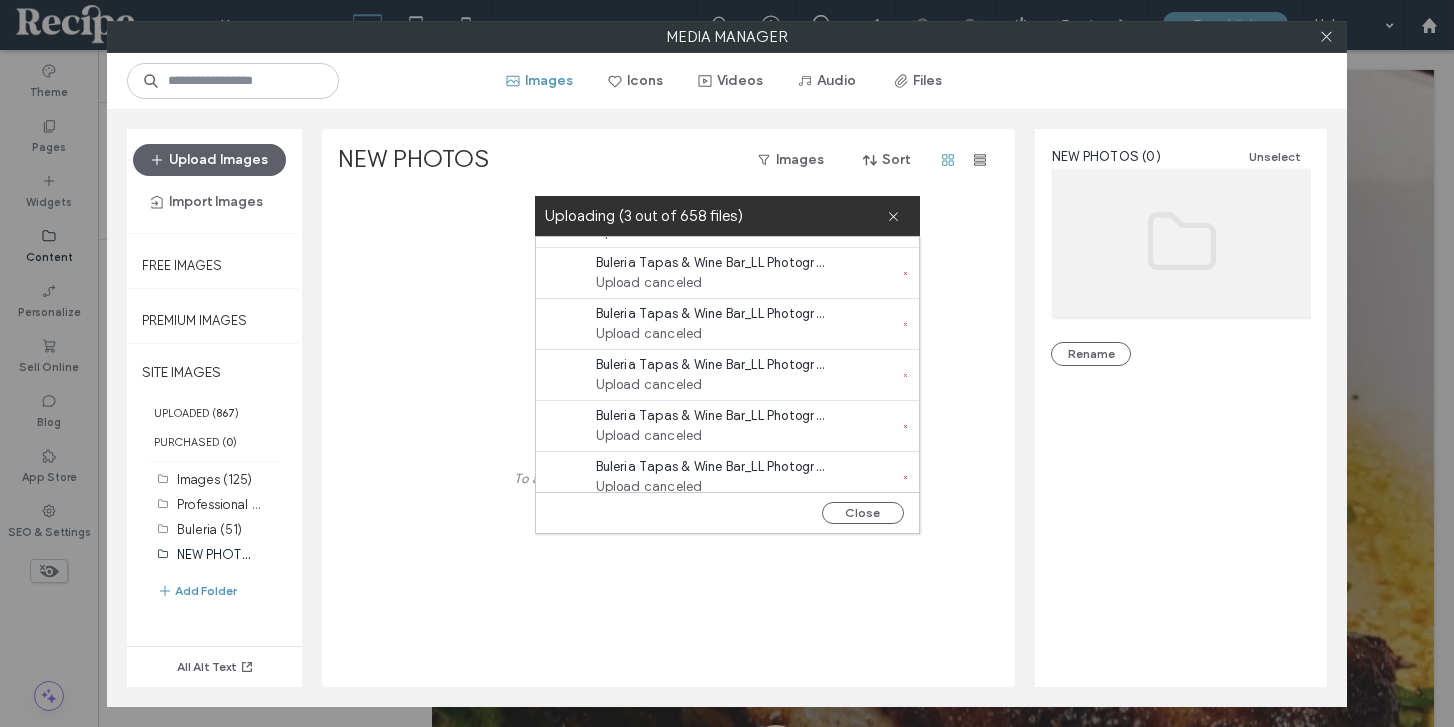 scroll, scrollTop: 0, scrollLeft: 0, axis: both 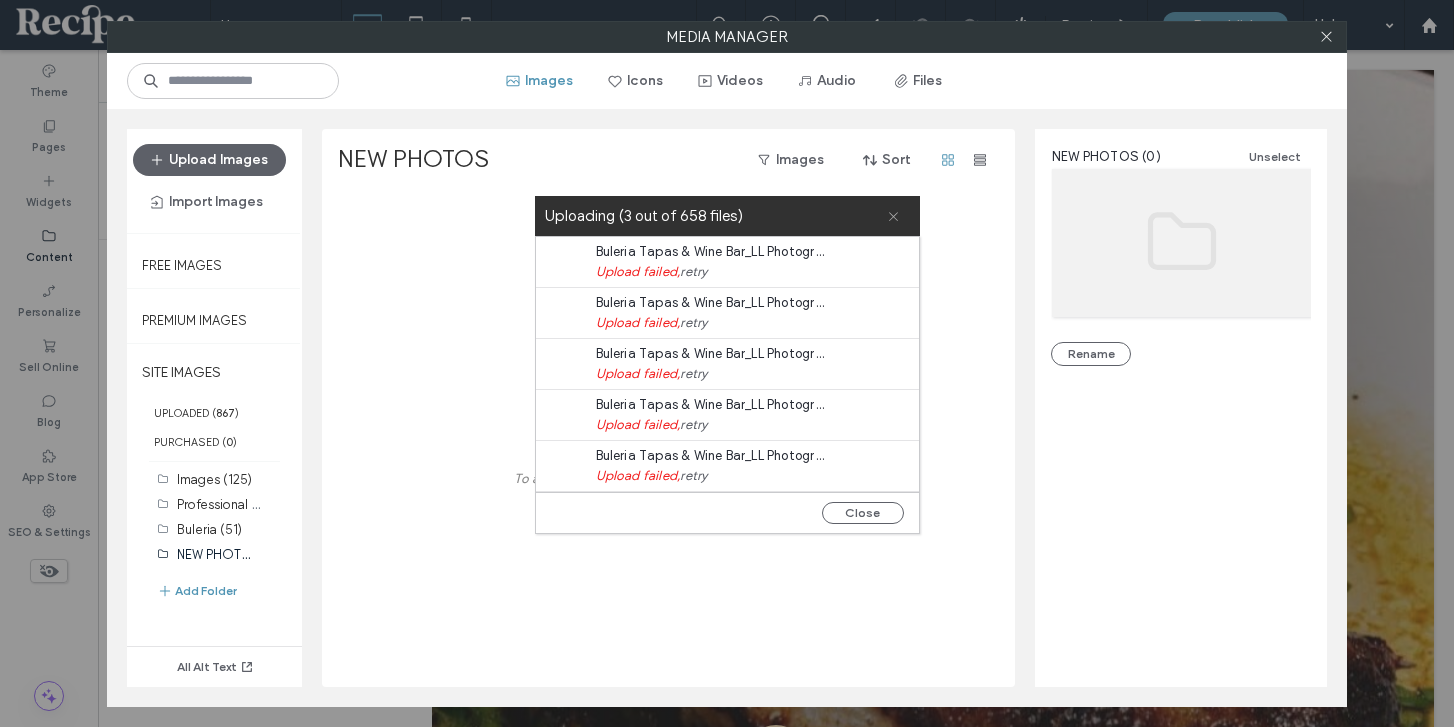 click 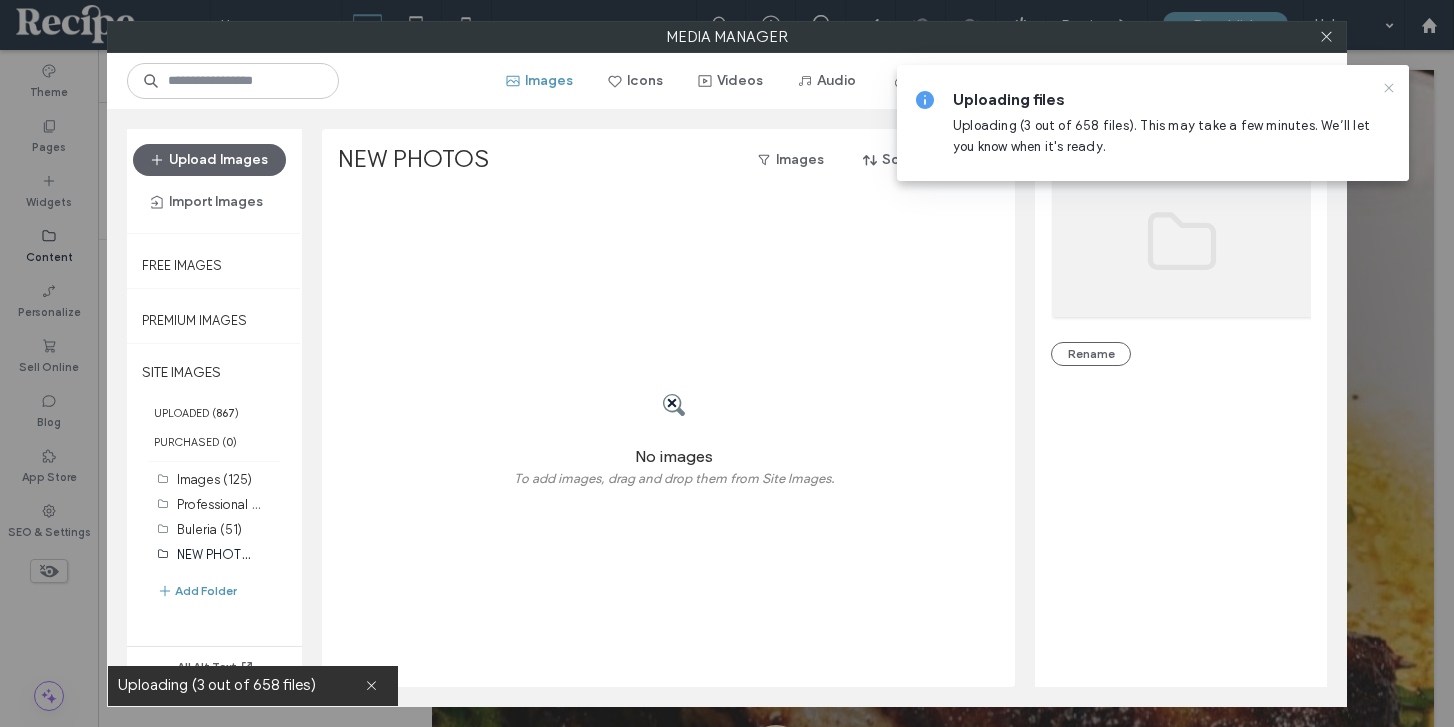 click 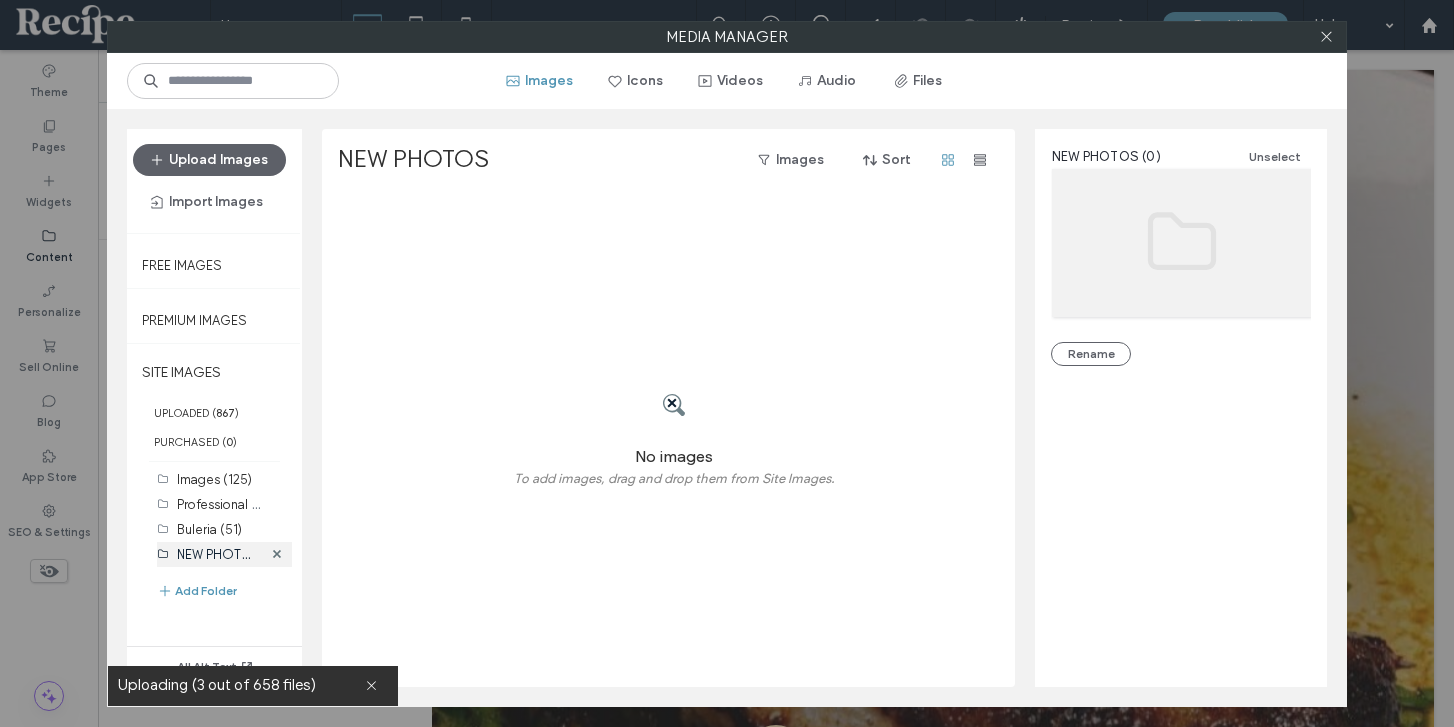 click on "NEW PHOTOS (0)" at bounding box center [219, 554] 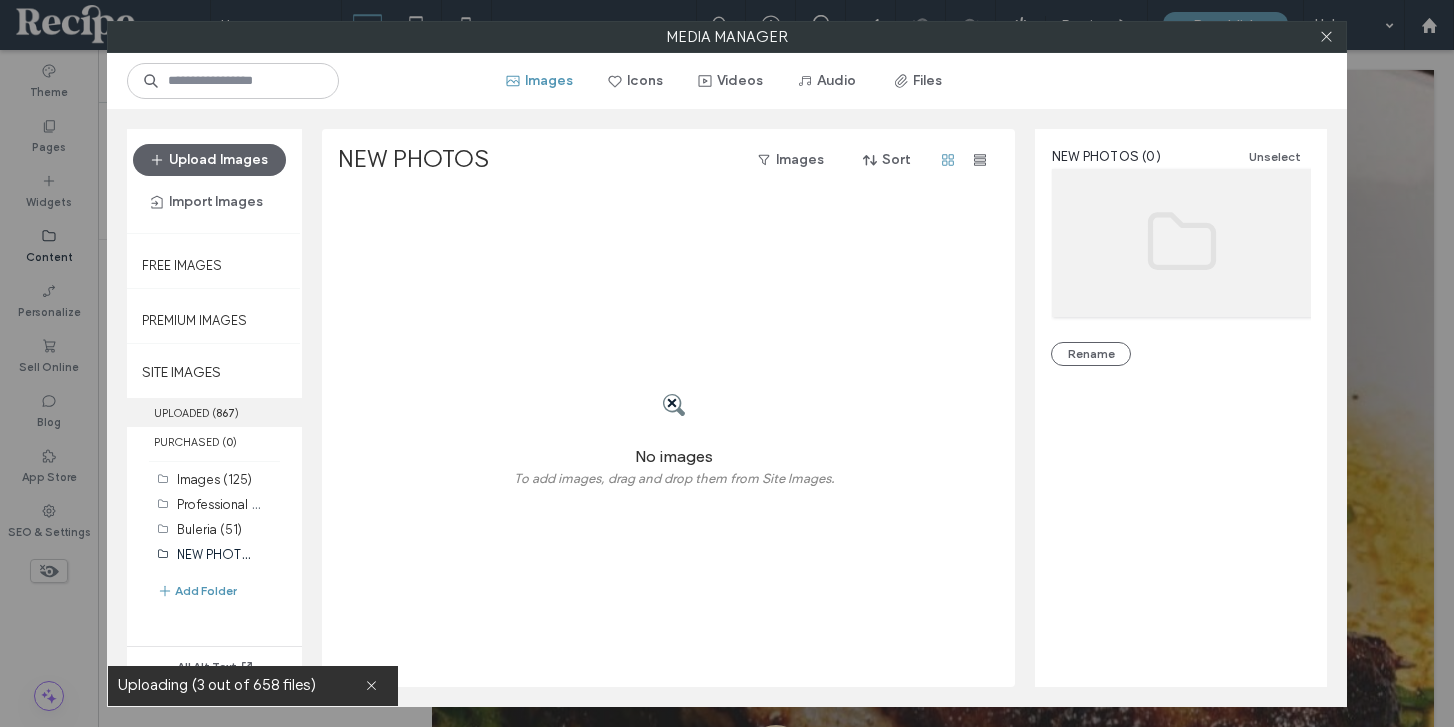 click on "UPLOADED ( 867 )" at bounding box center (214, 412) 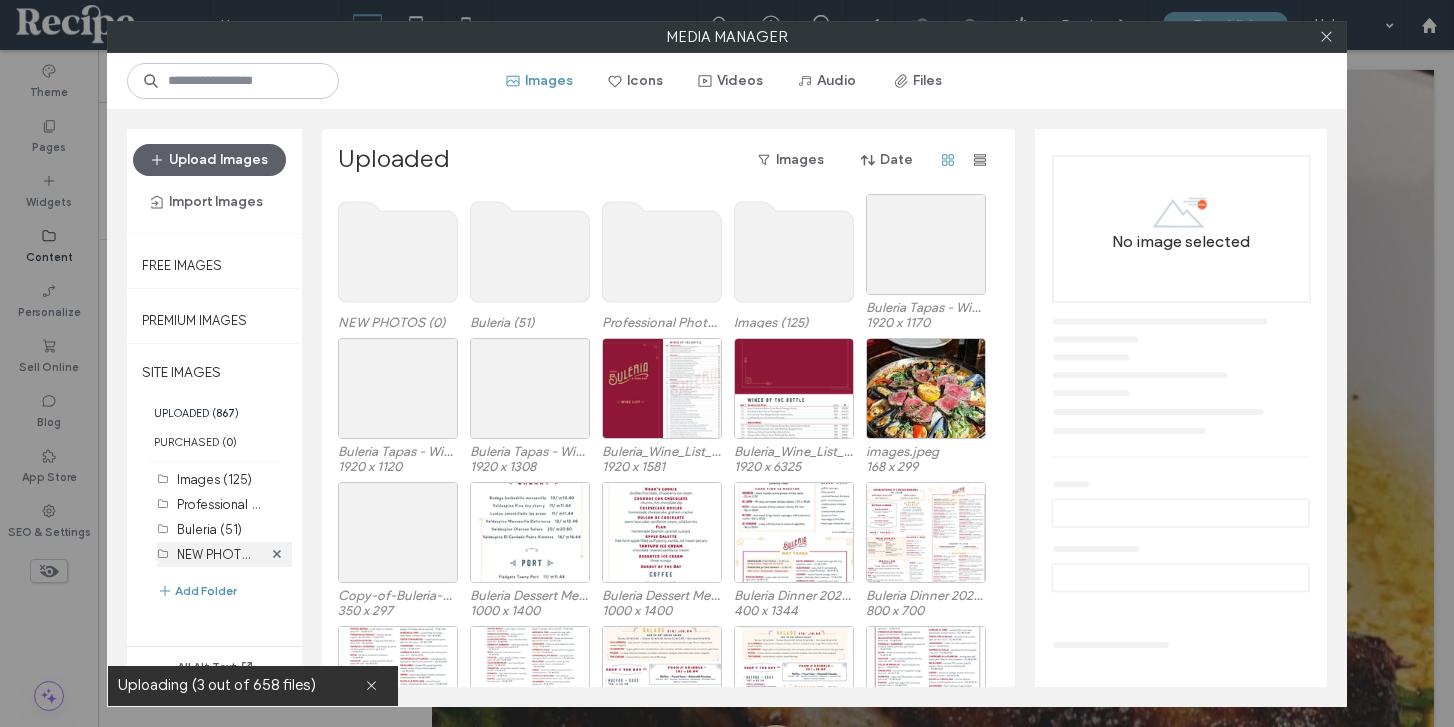 click on "NEW PHOTOS (0)" at bounding box center [230, 553] 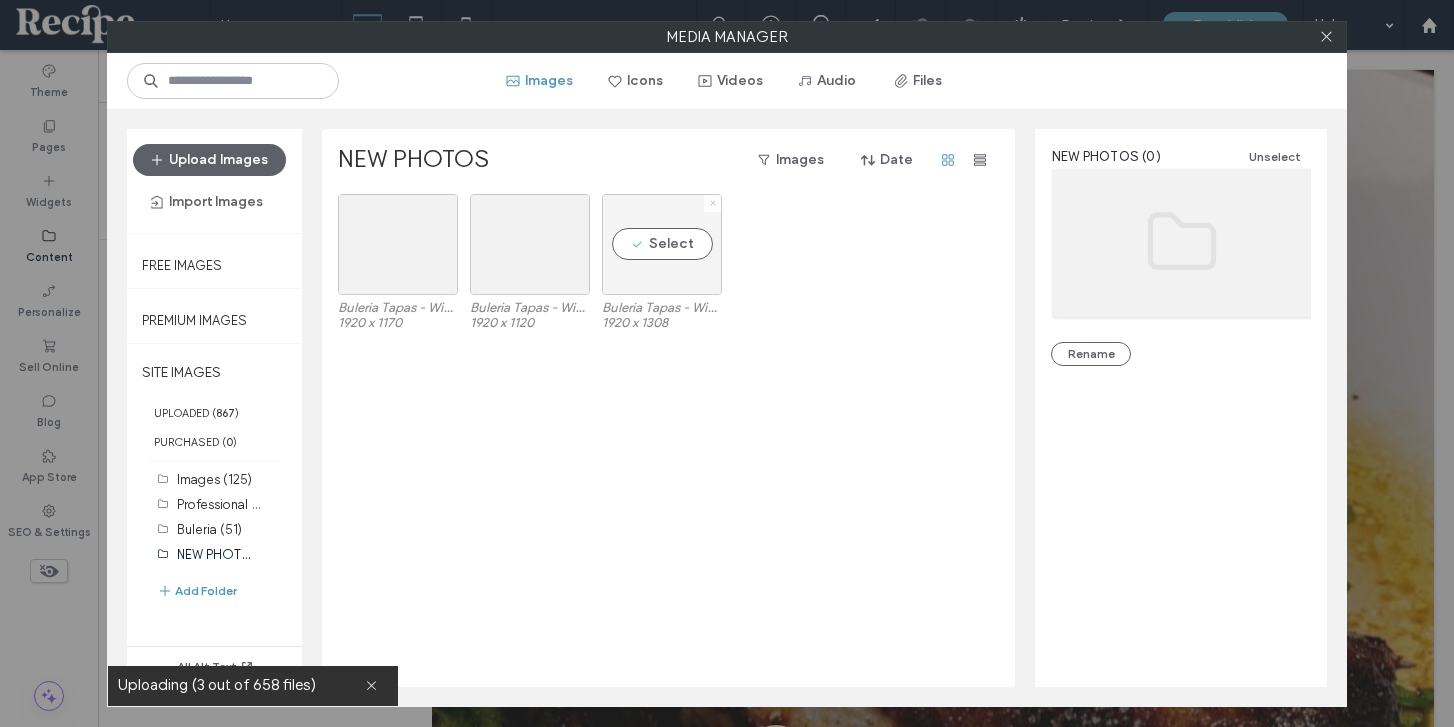 click 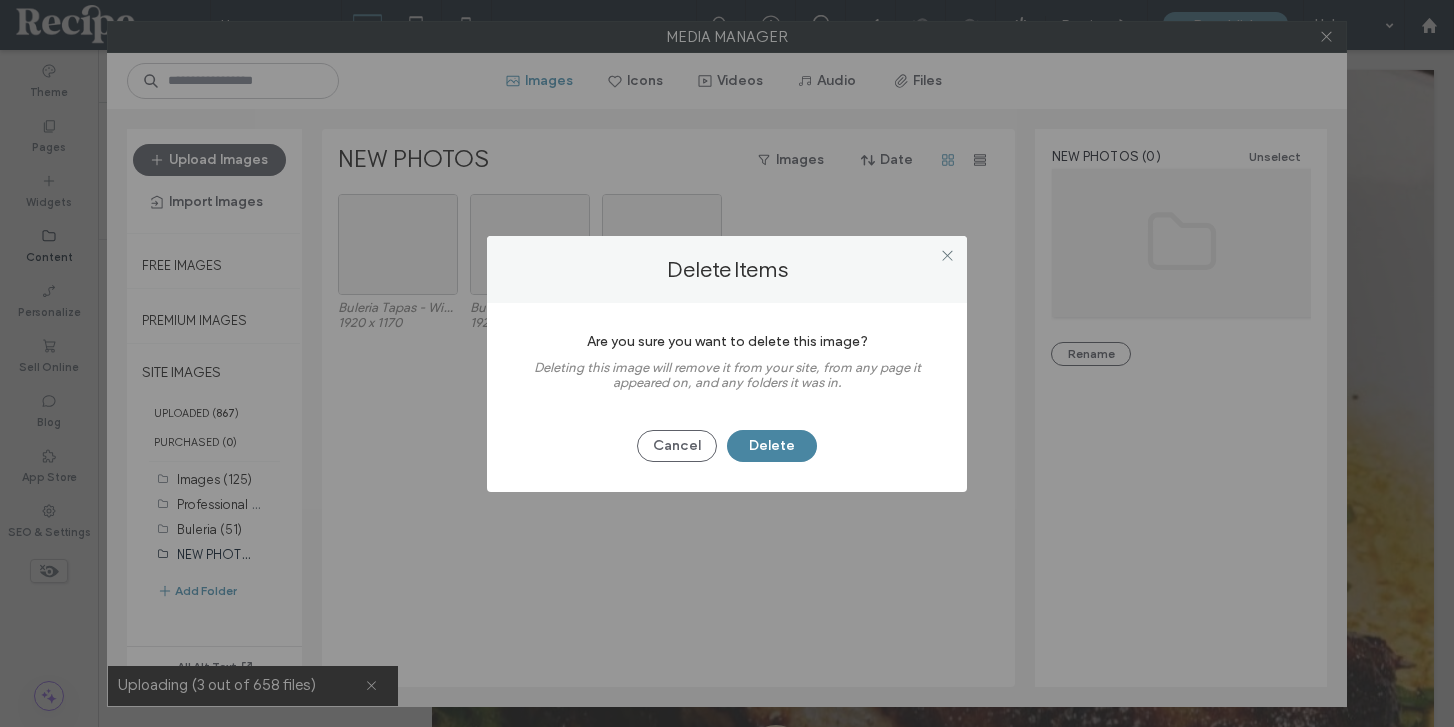 click on "Delete" at bounding box center [772, 446] 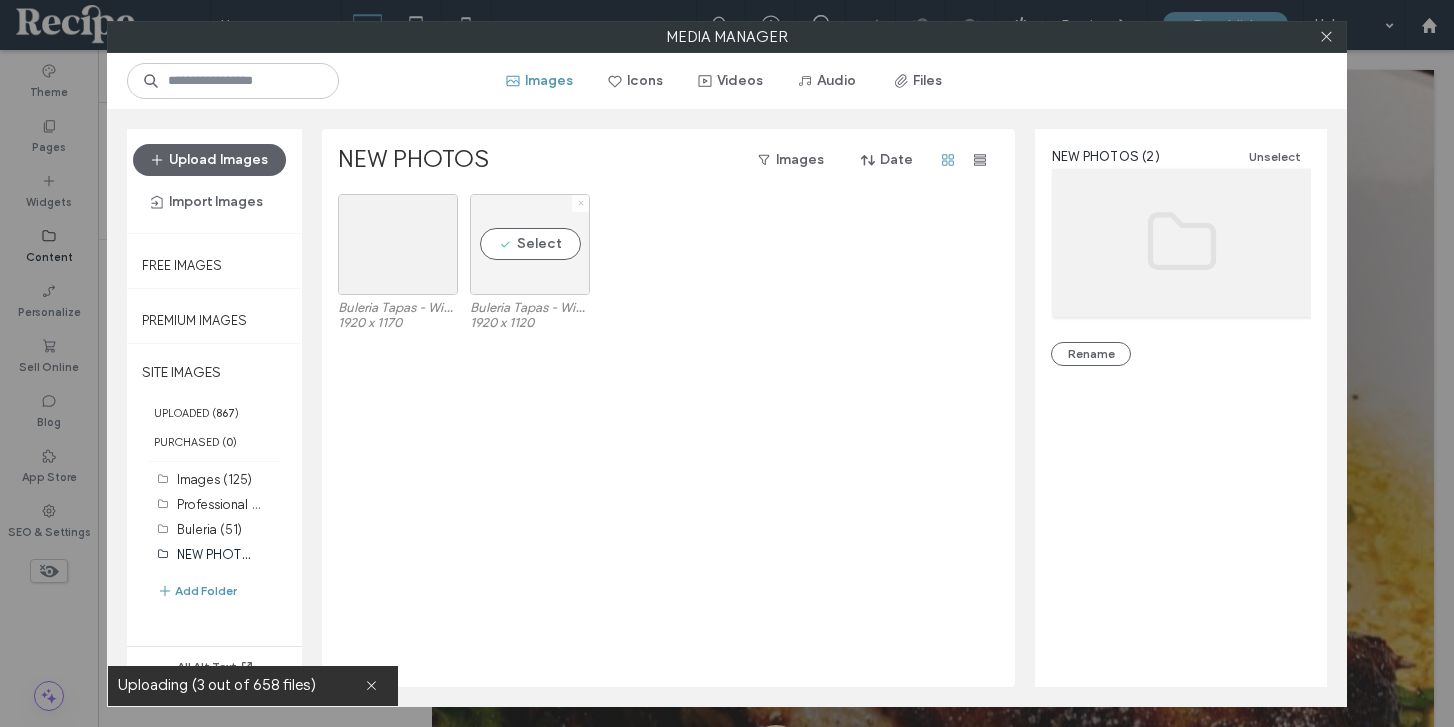 click at bounding box center (581, 203) 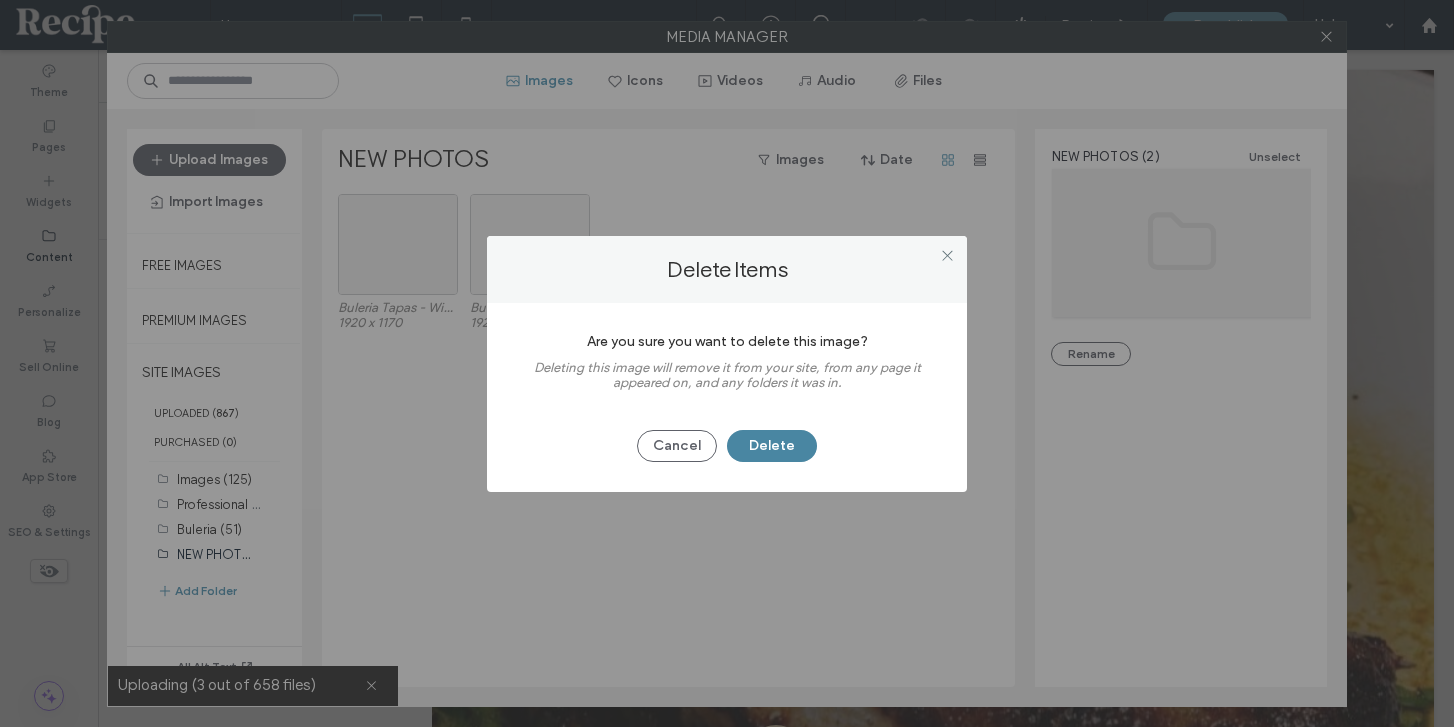 click on "Delete" at bounding box center [772, 446] 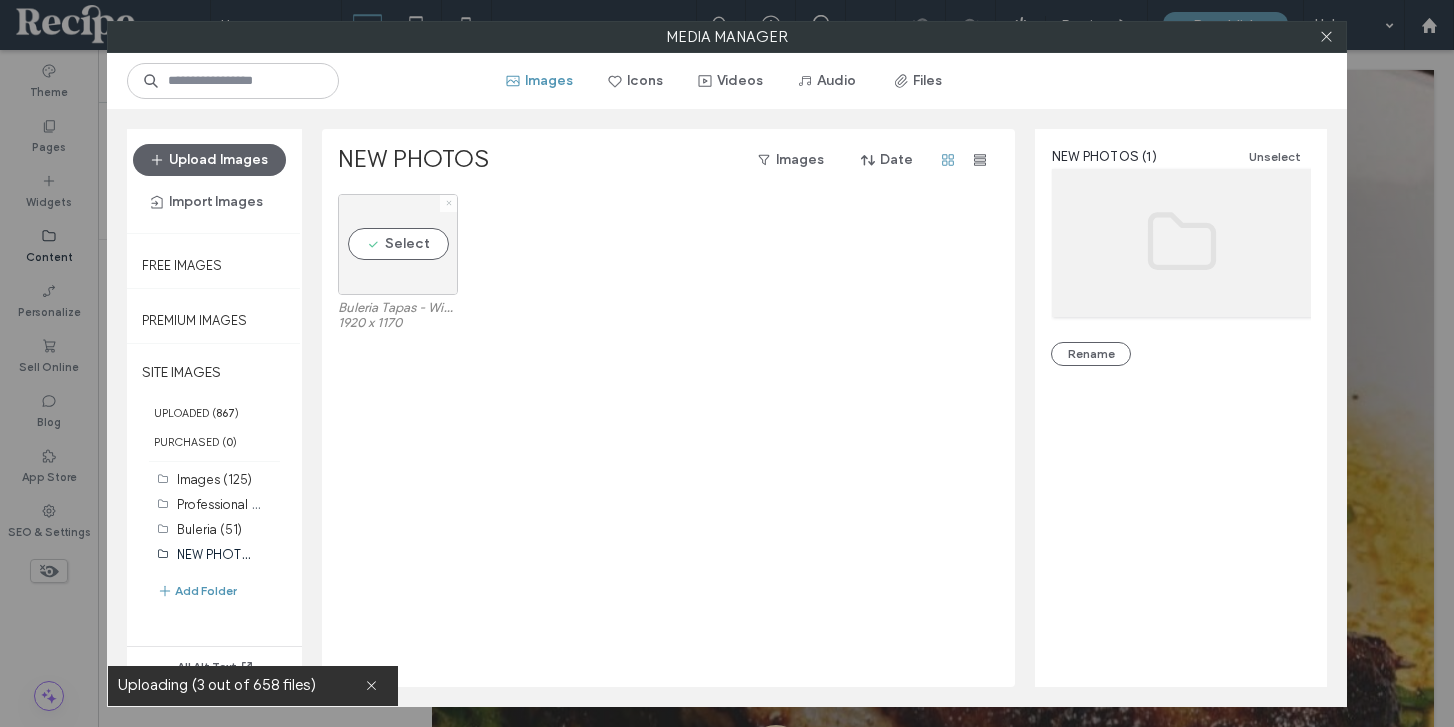 click 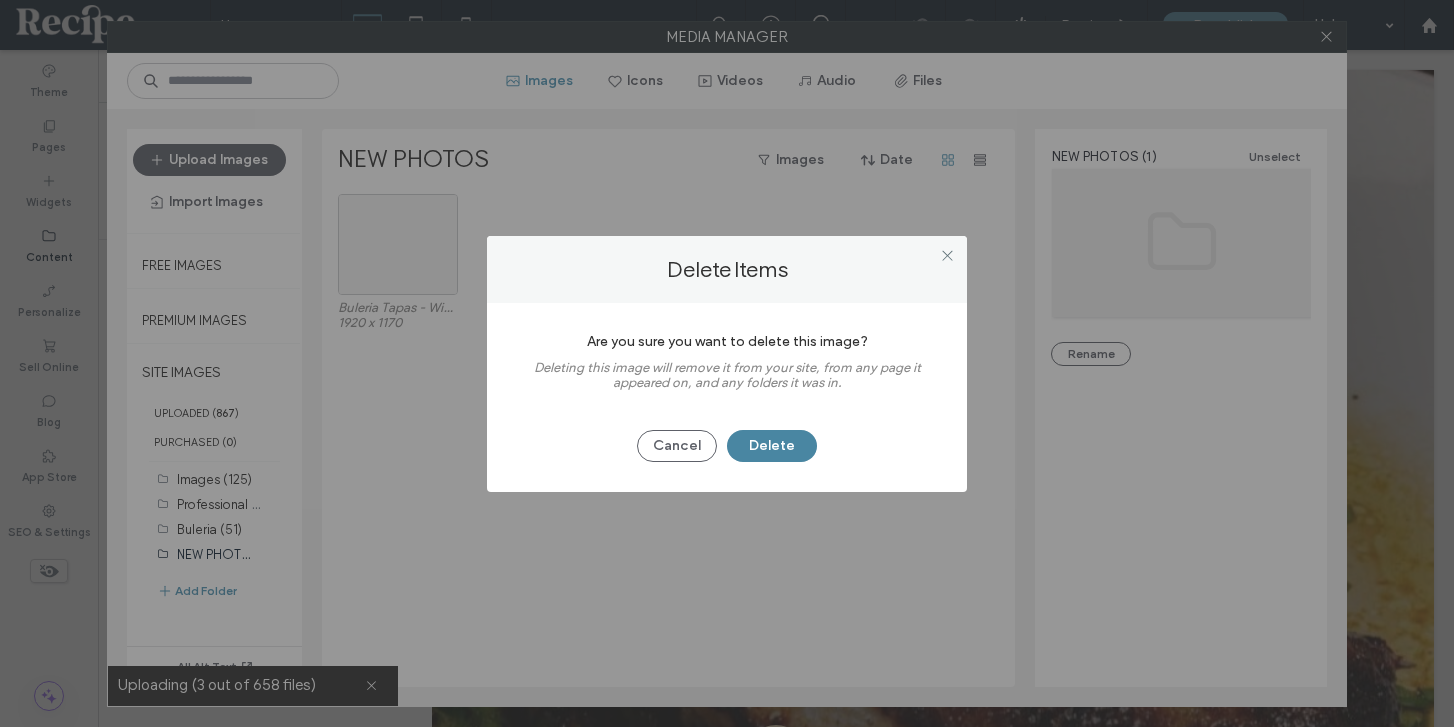 click on "Delete" at bounding box center [772, 446] 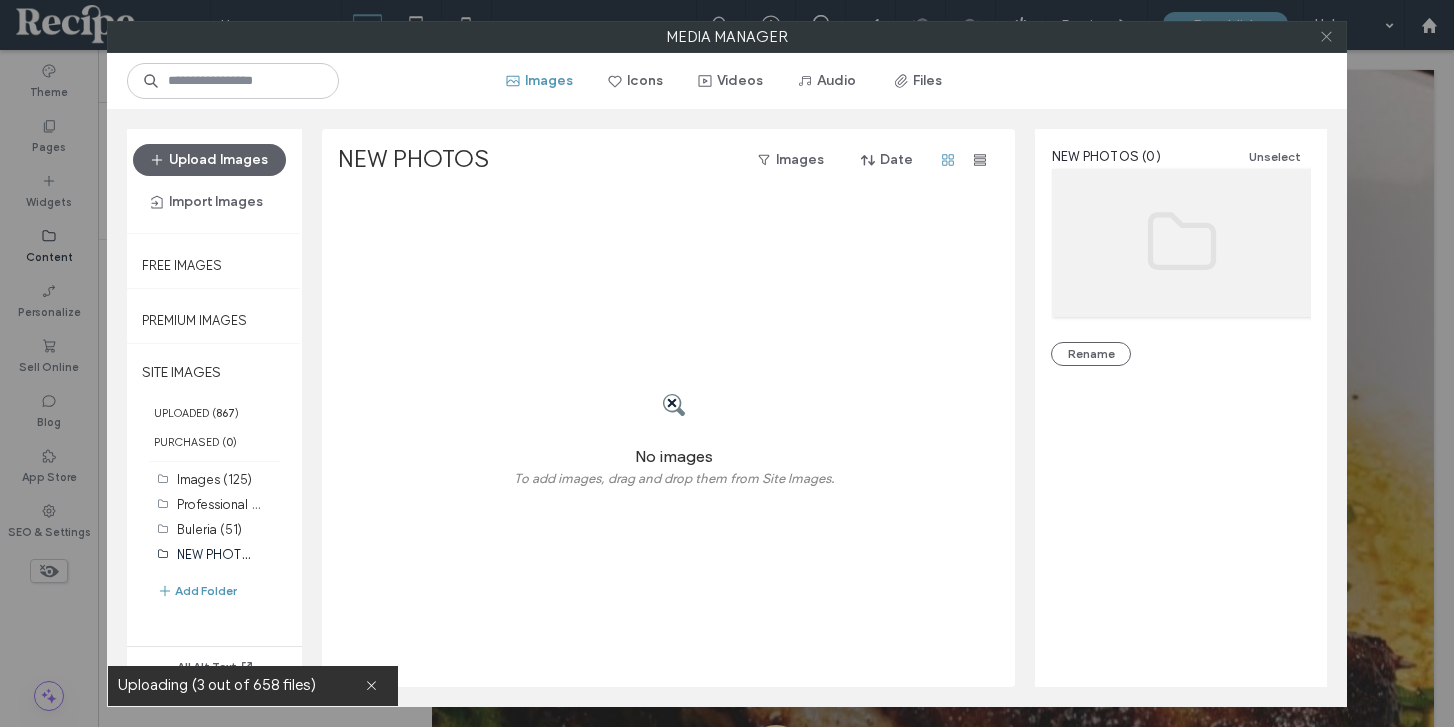click 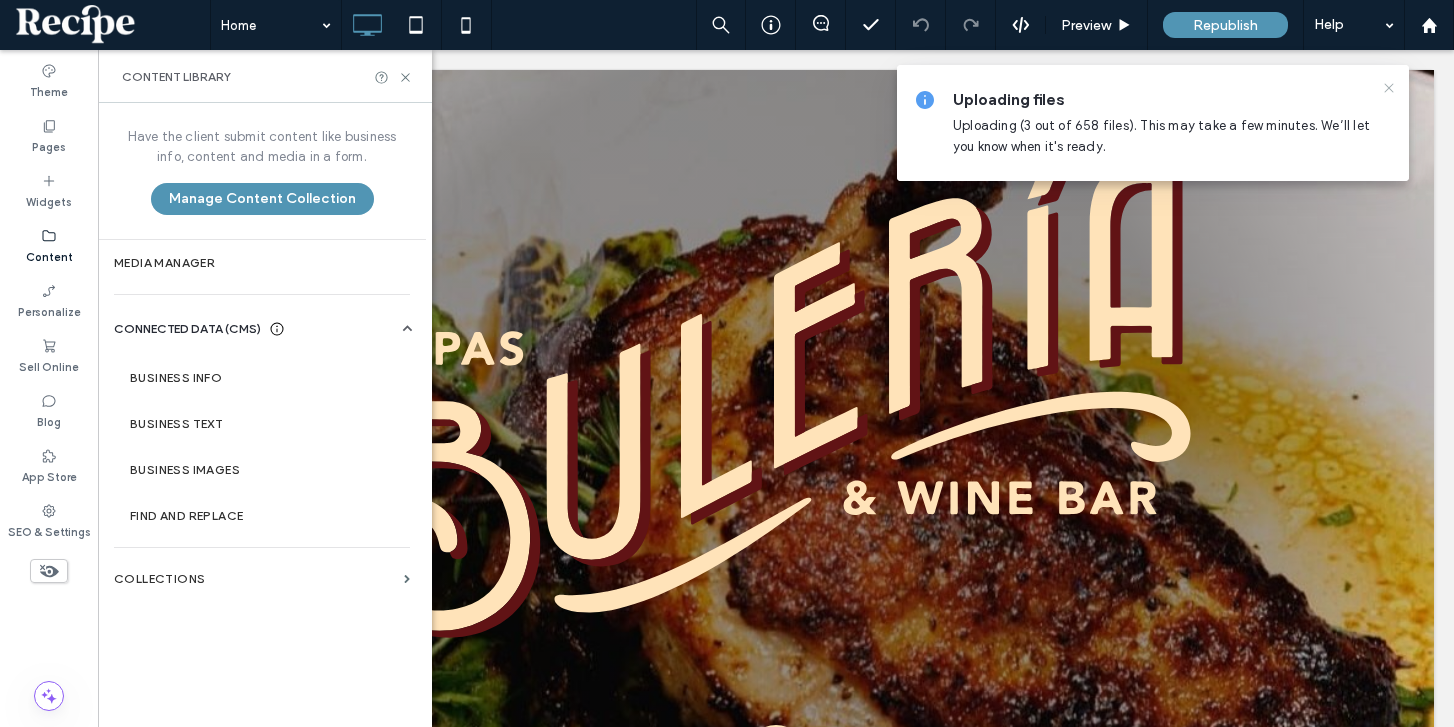 click 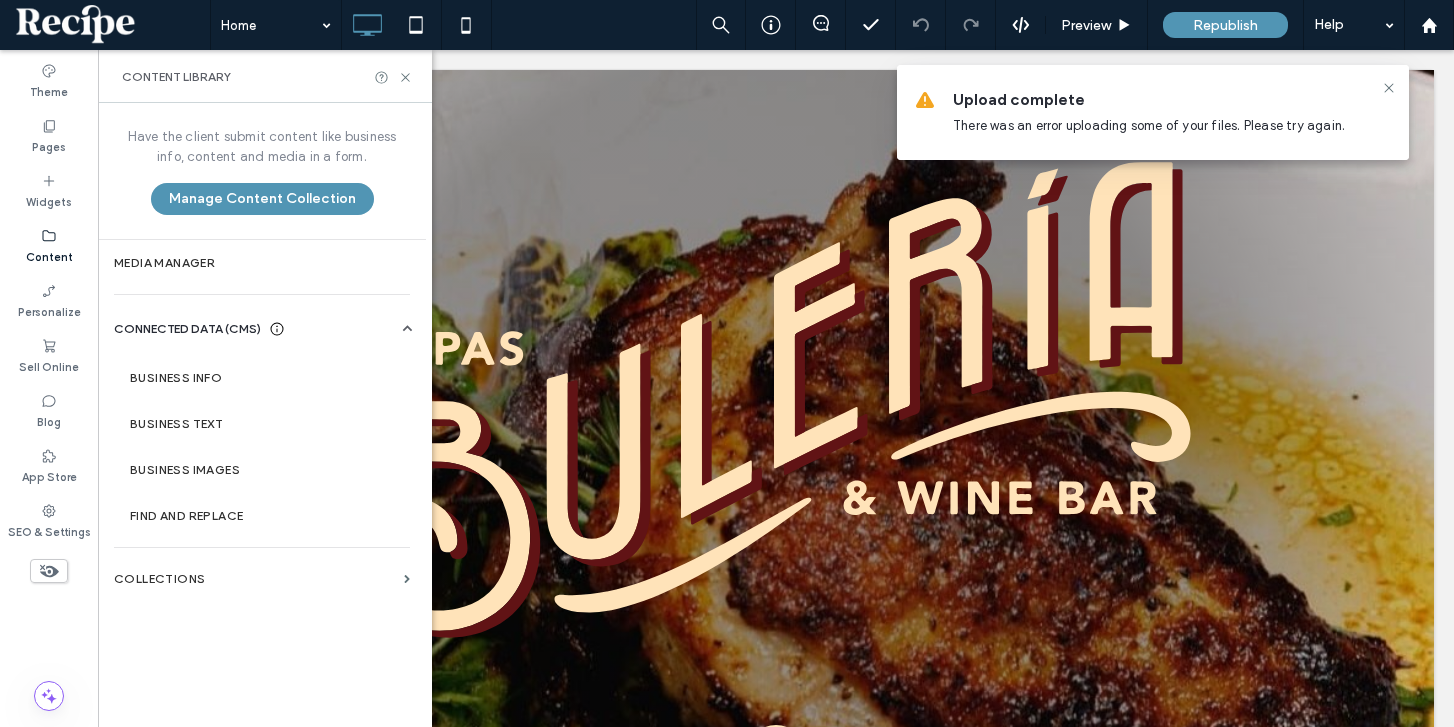 click 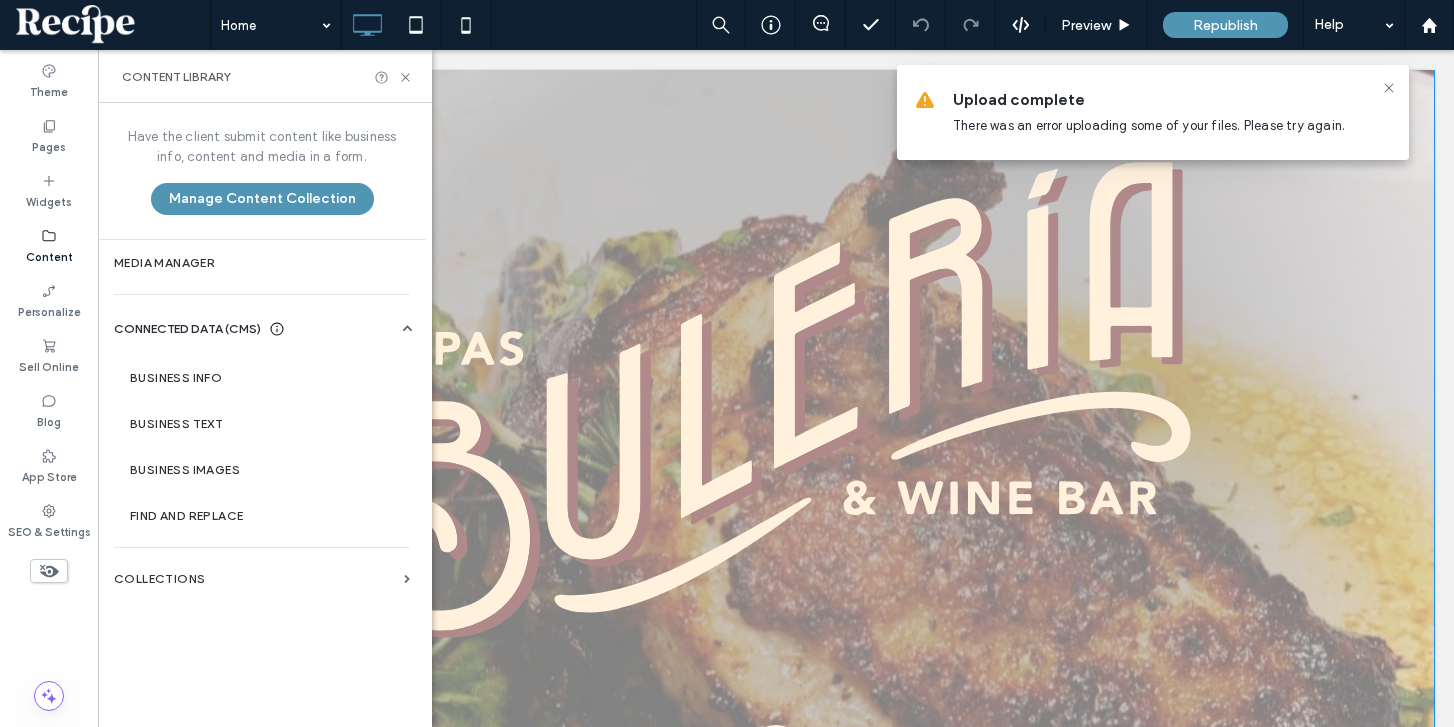 drag, startPoint x: 1493, startPoint y: 124, endPoint x: 741, endPoint y: 718, distance: 958.3006 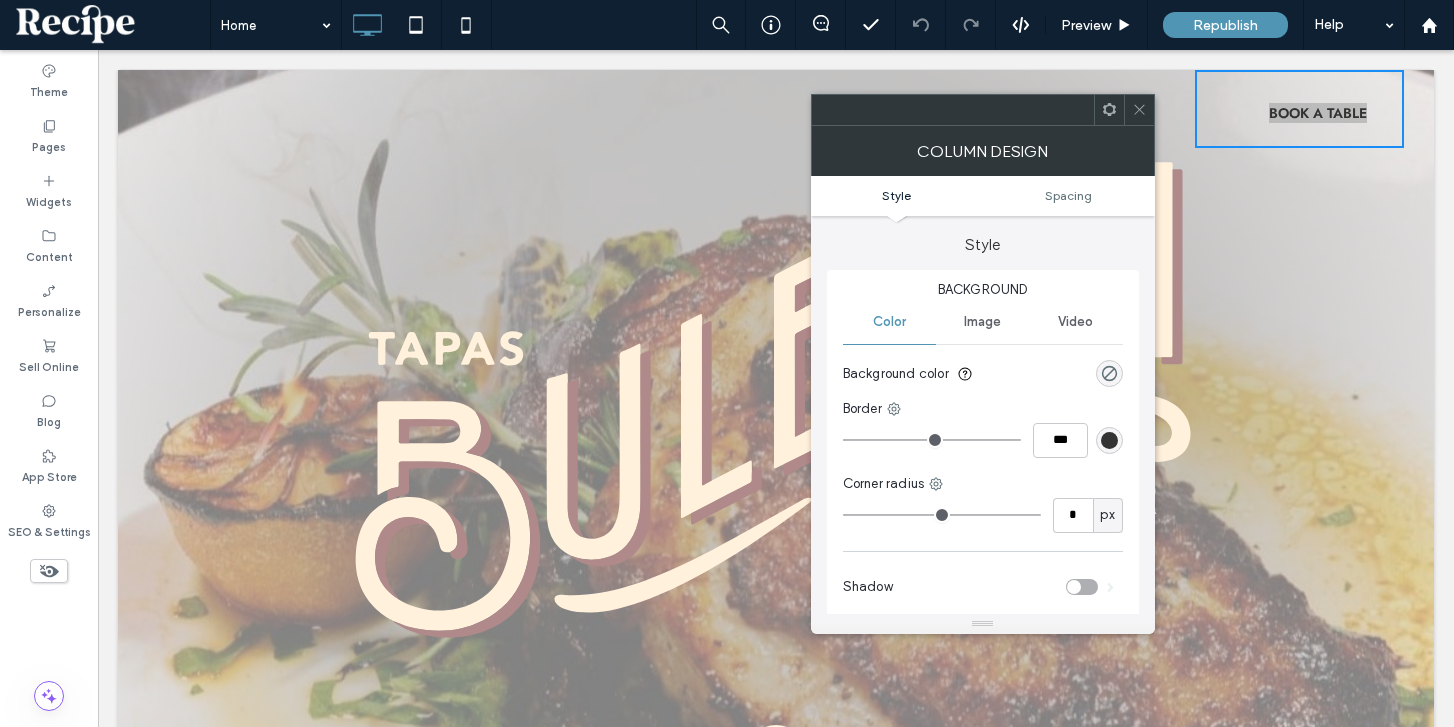 scroll, scrollTop: 0, scrollLeft: 0, axis: both 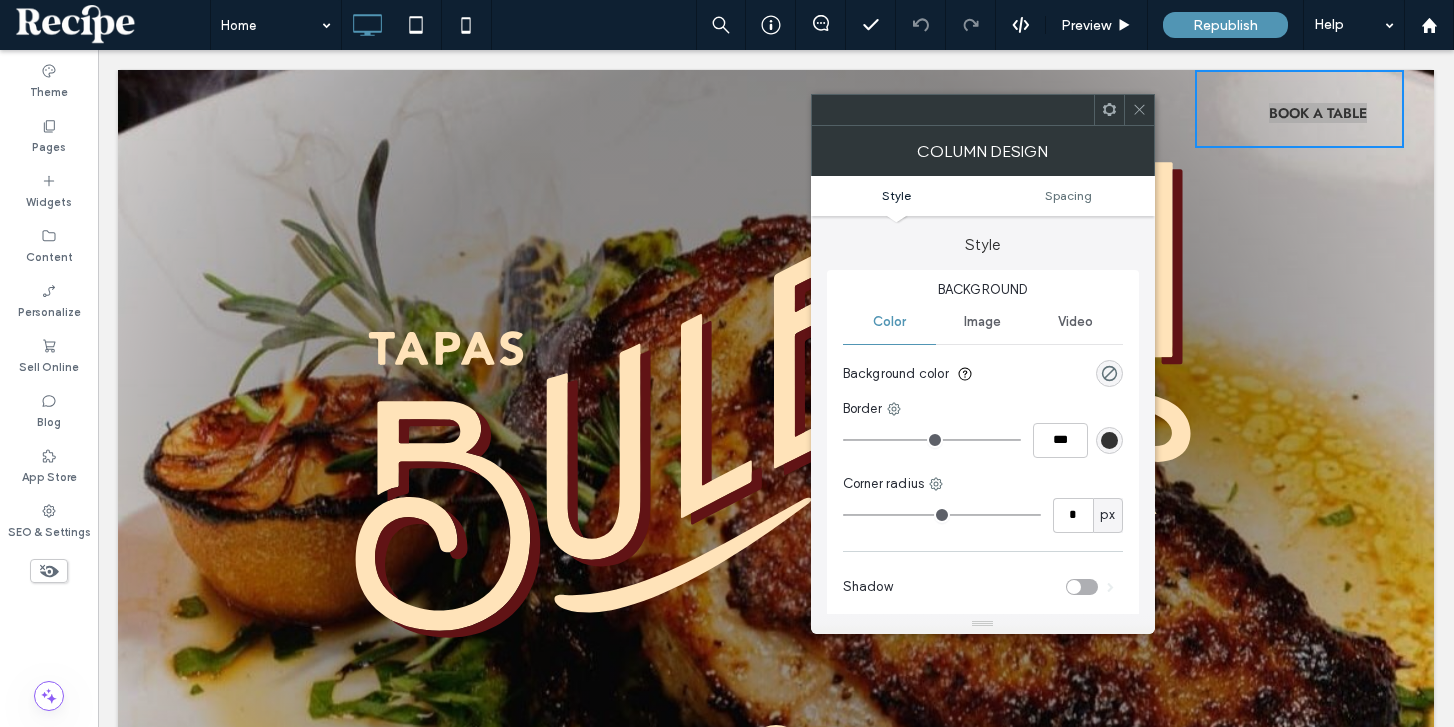 click 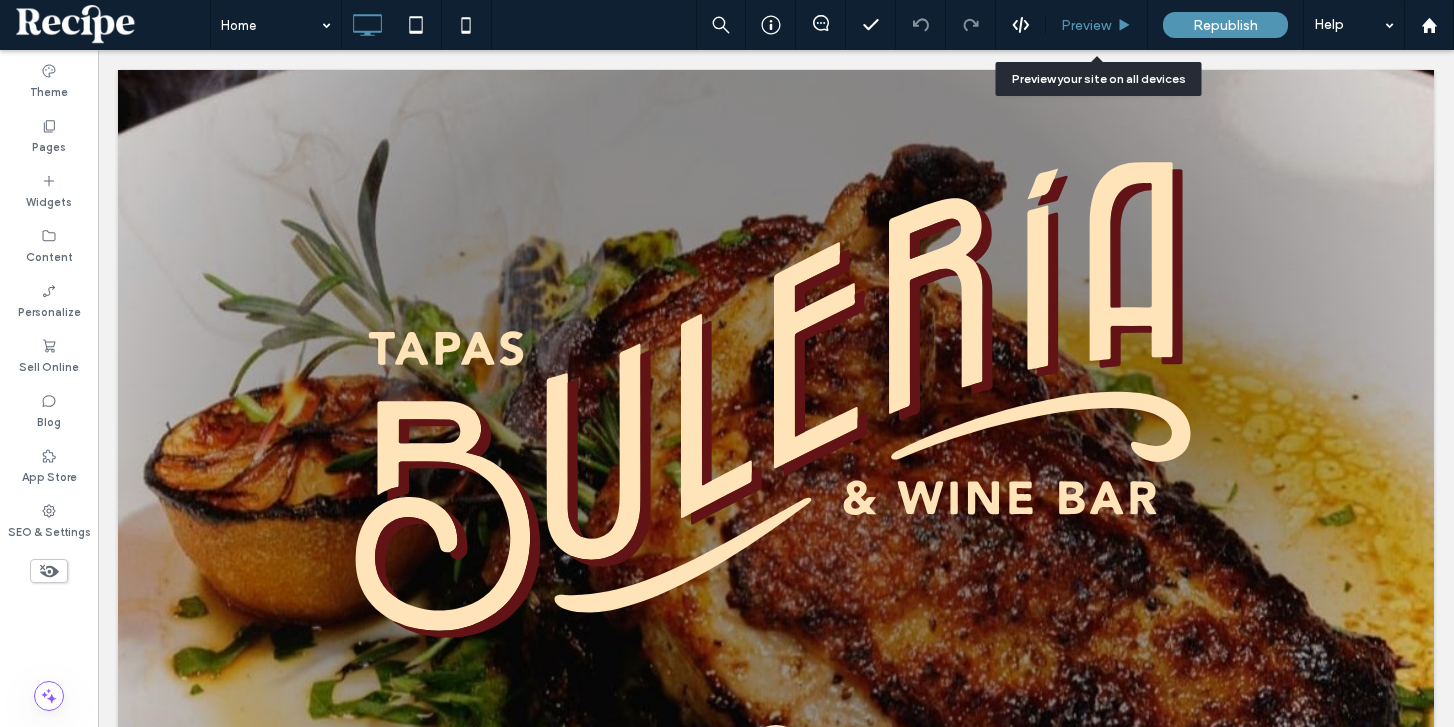 click on "Preview" at bounding box center [1086, 25] 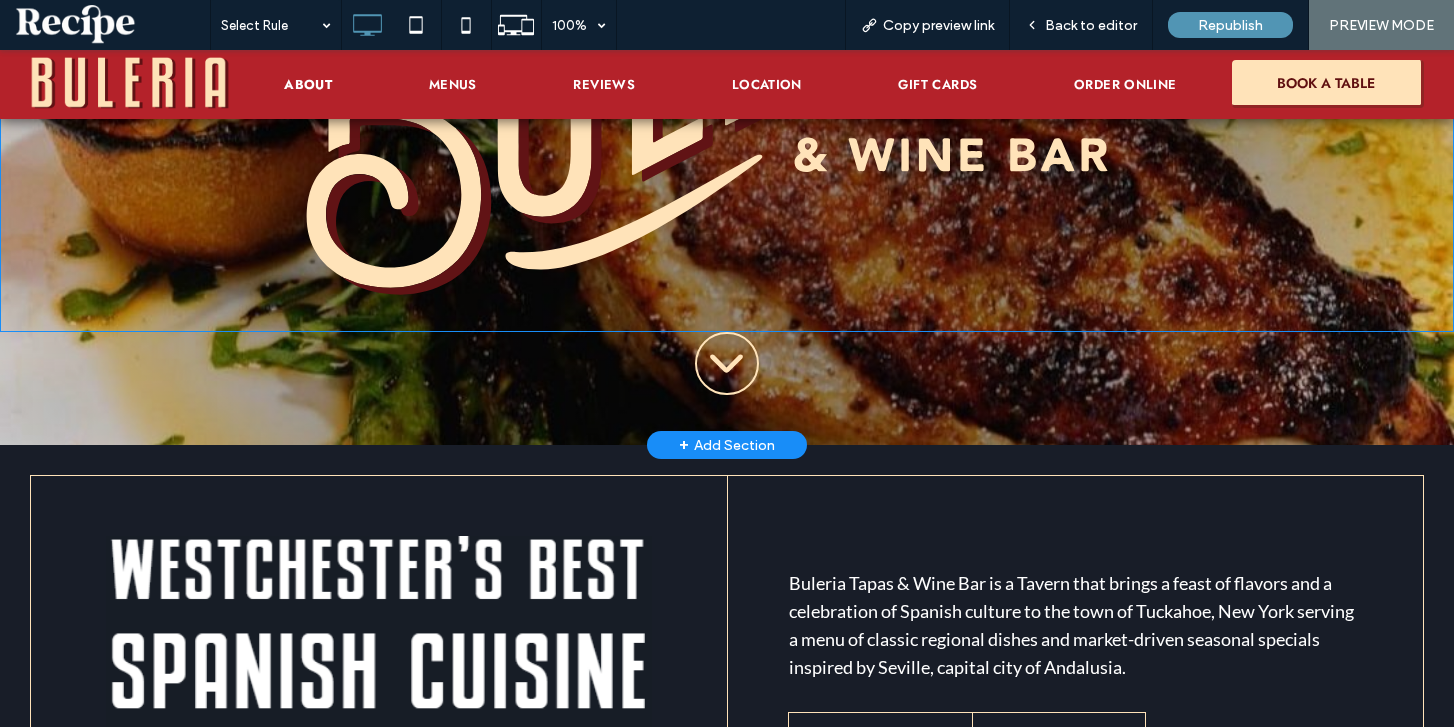 scroll, scrollTop: 0, scrollLeft: 0, axis: both 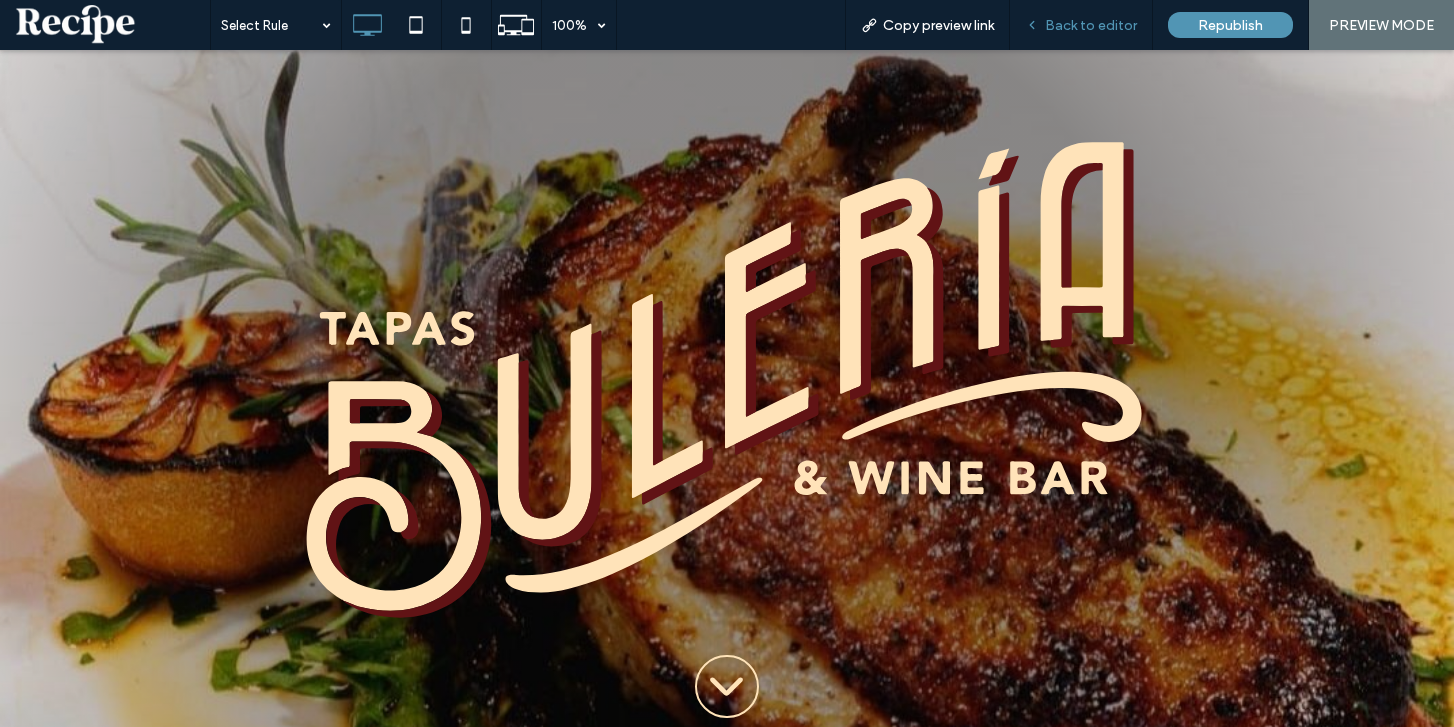 click on "Back to editor" at bounding box center (1081, 25) 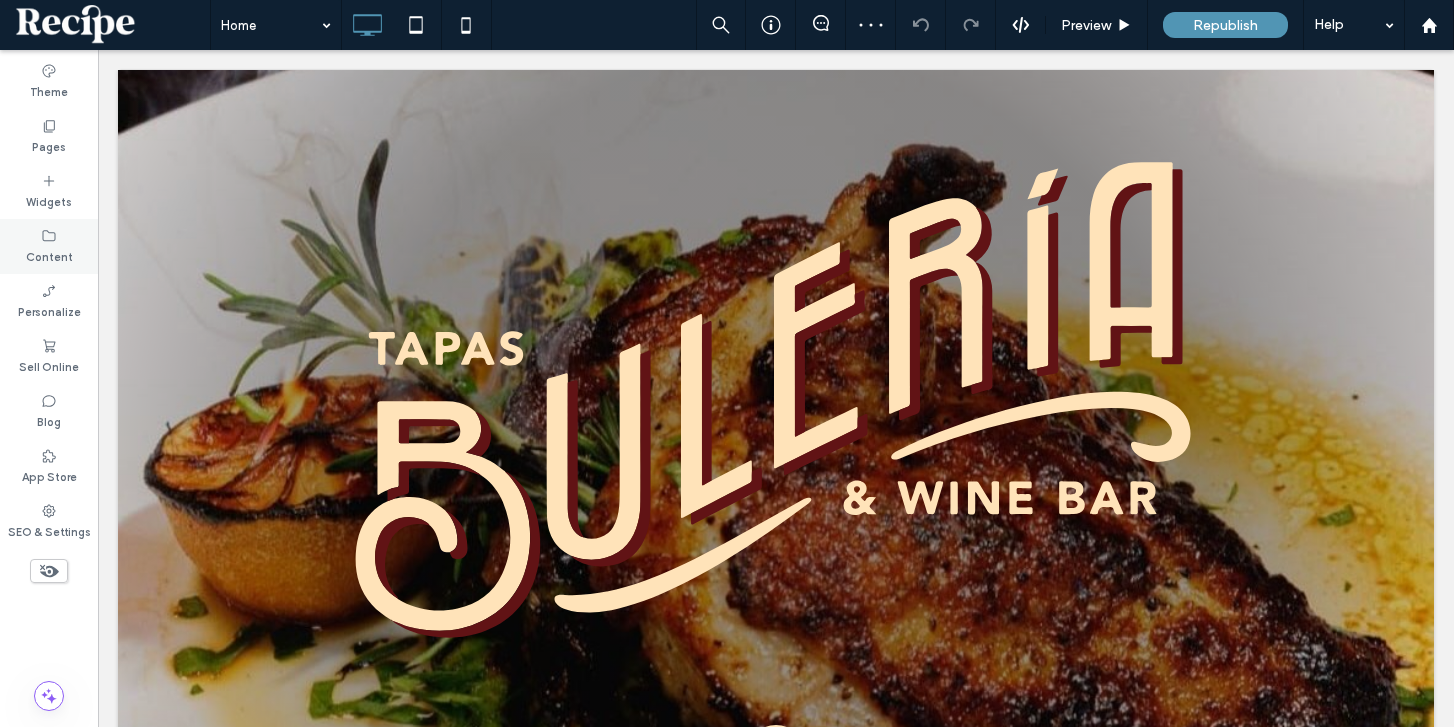 click on "Content" at bounding box center (49, 246) 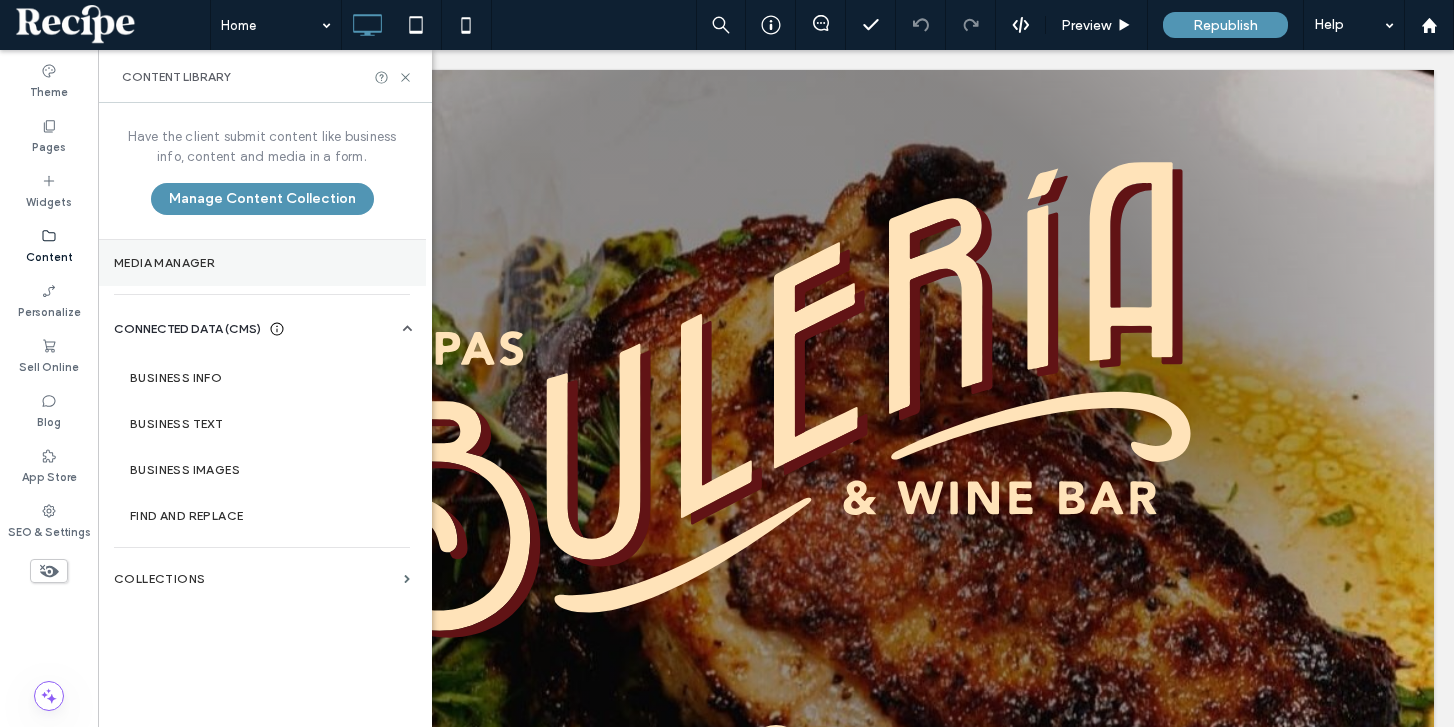 click on "Media Manager" at bounding box center (262, 263) 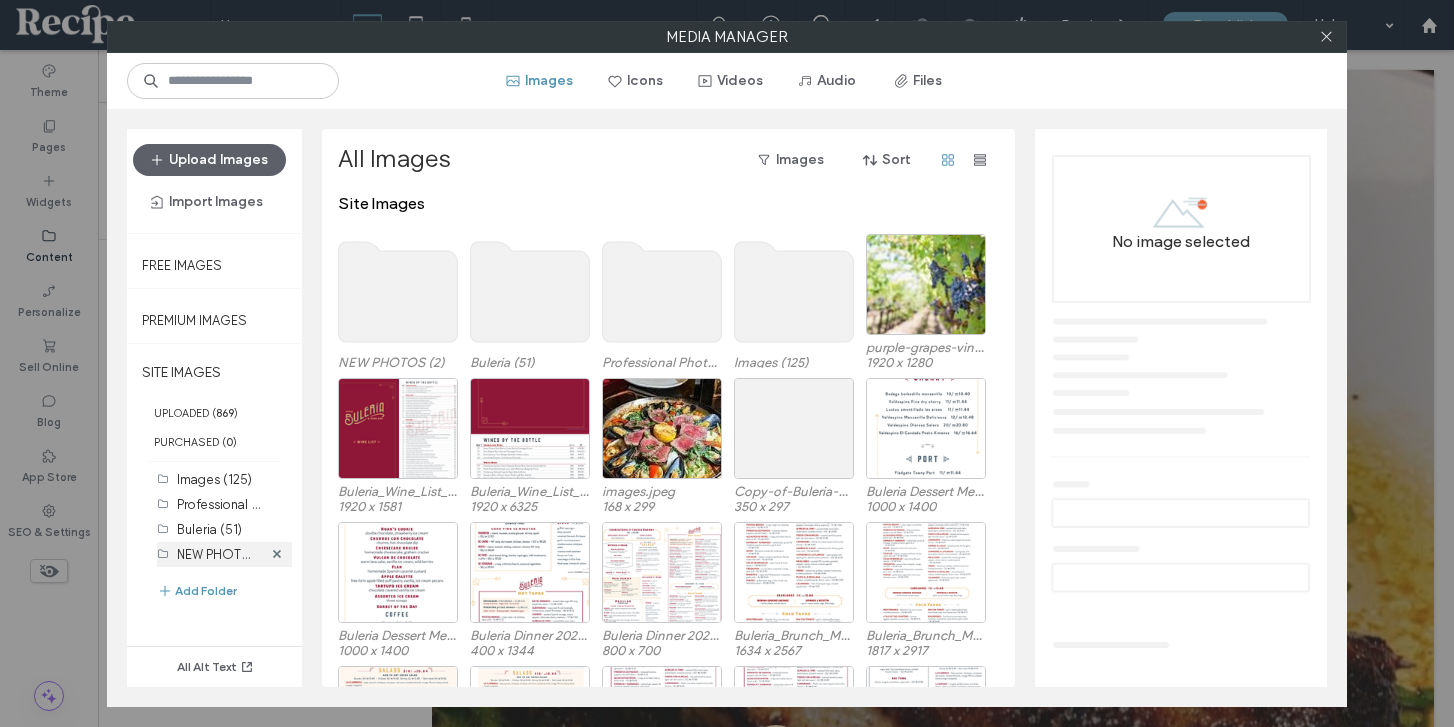 click on "NEW PHOTOS (2)" at bounding box center (229, 553) 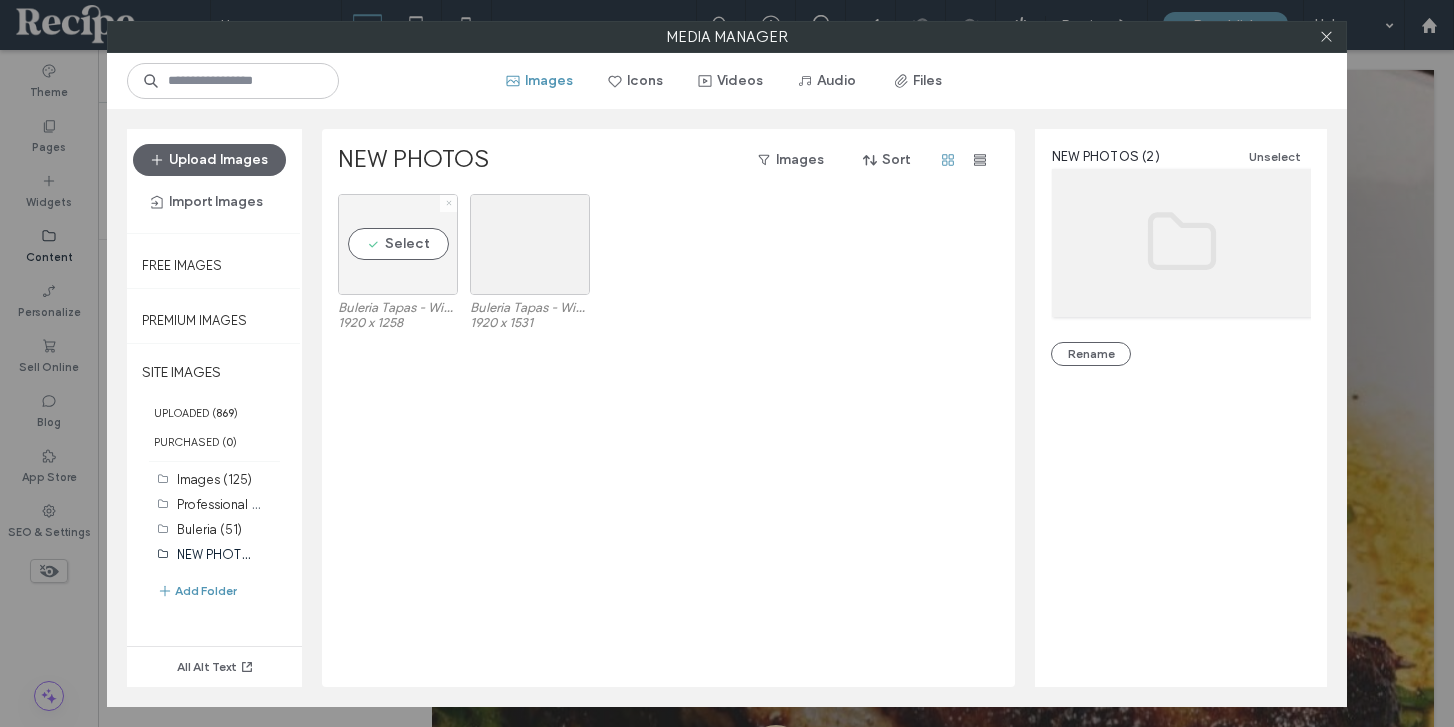 click 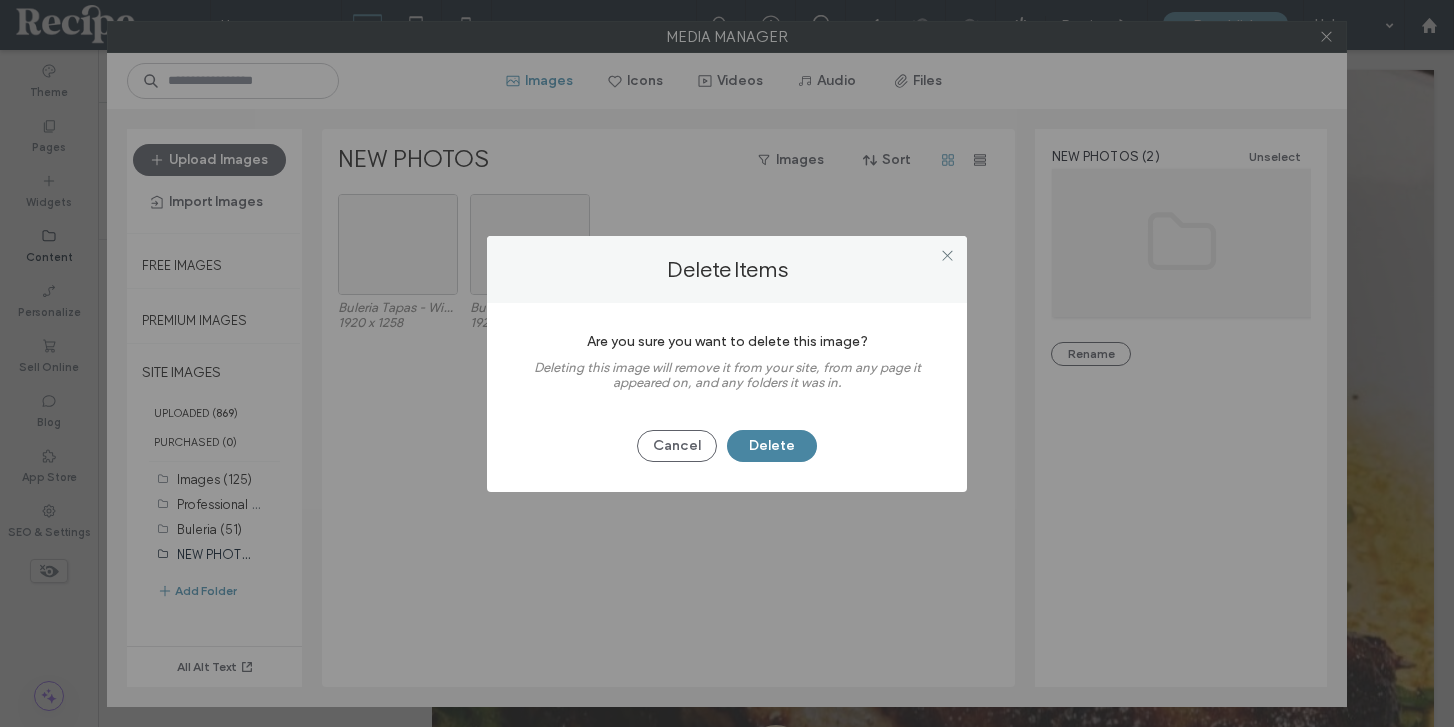 click on "Delete" at bounding box center [772, 446] 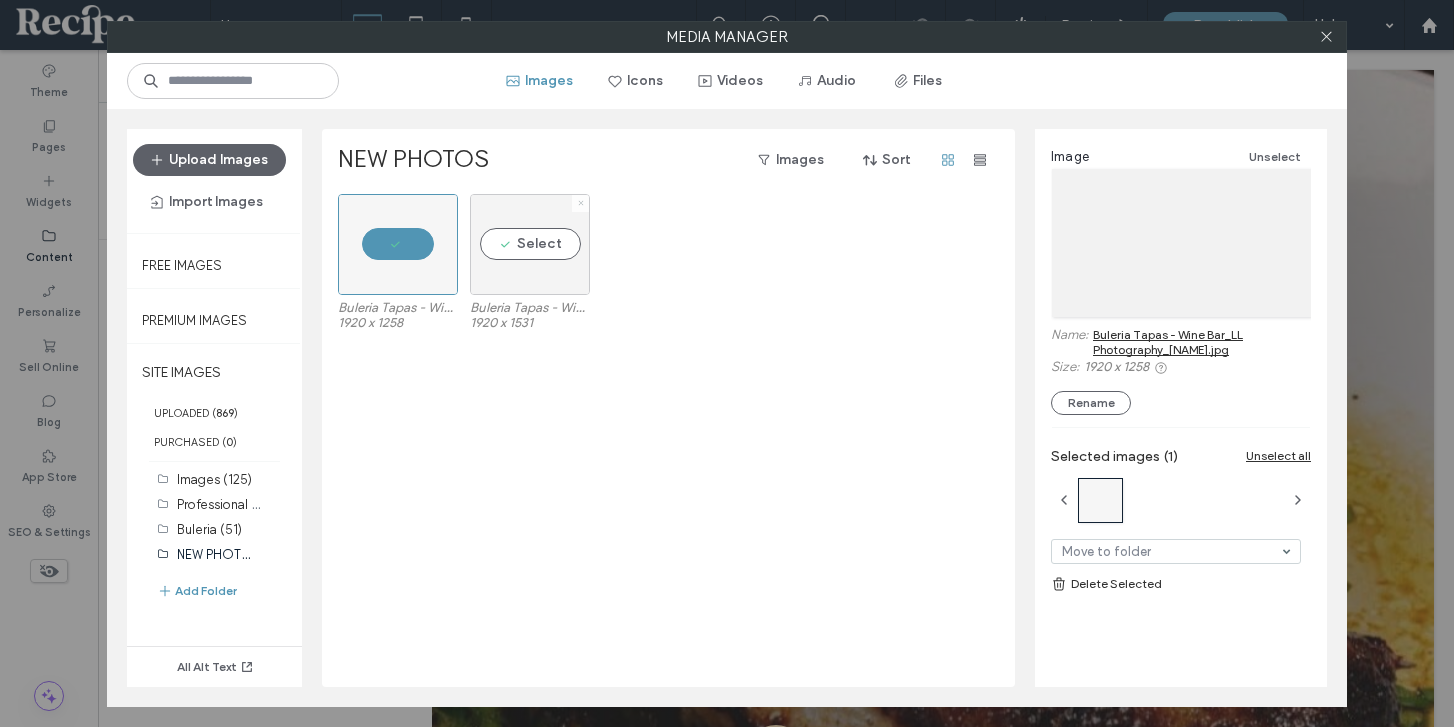 click 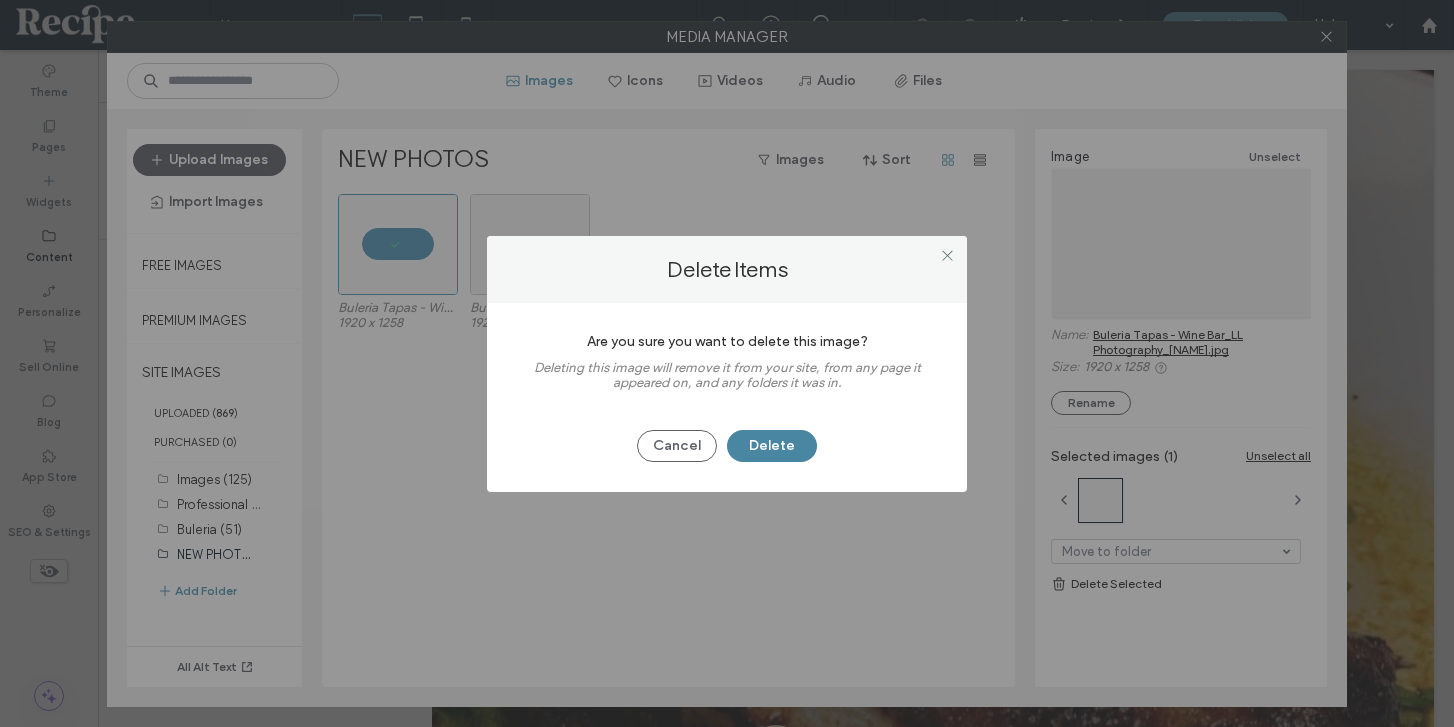 click on "Delete" at bounding box center (772, 446) 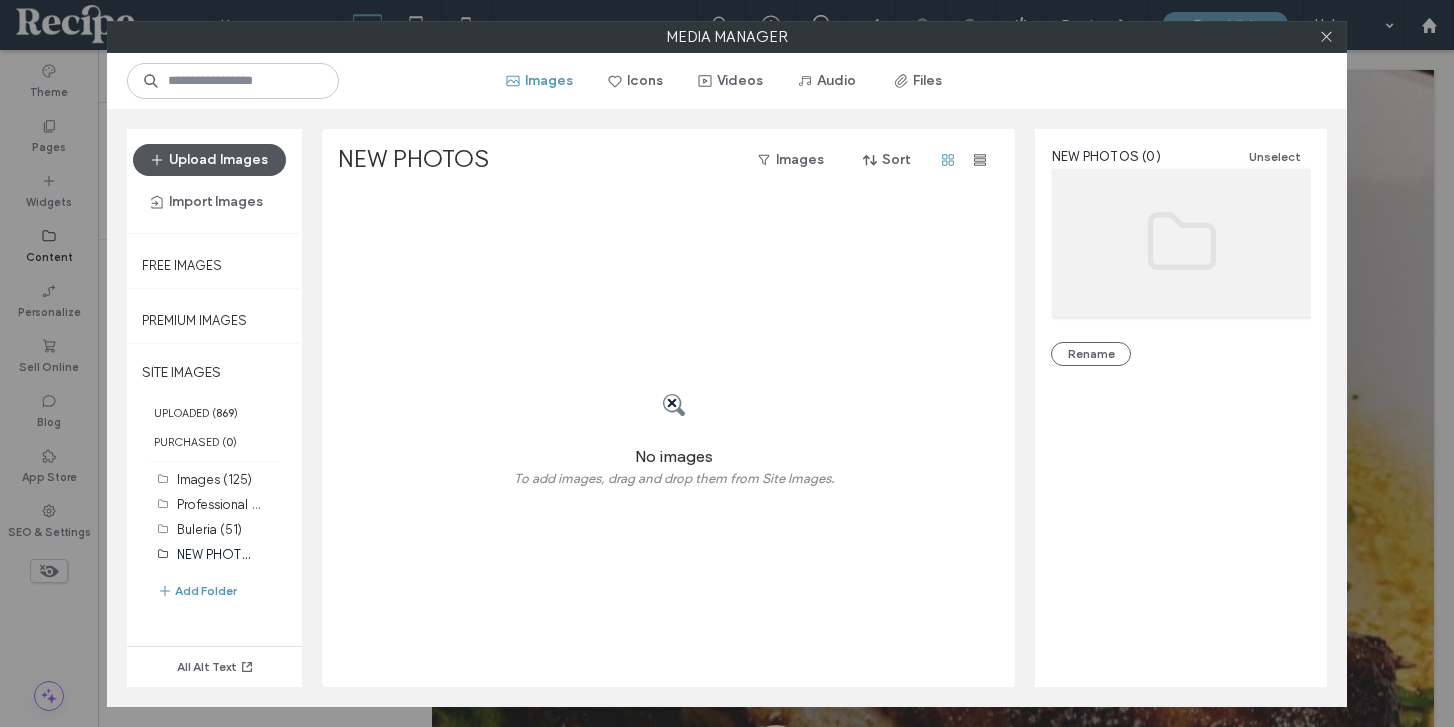 click on "Upload Images" at bounding box center (209, 160) 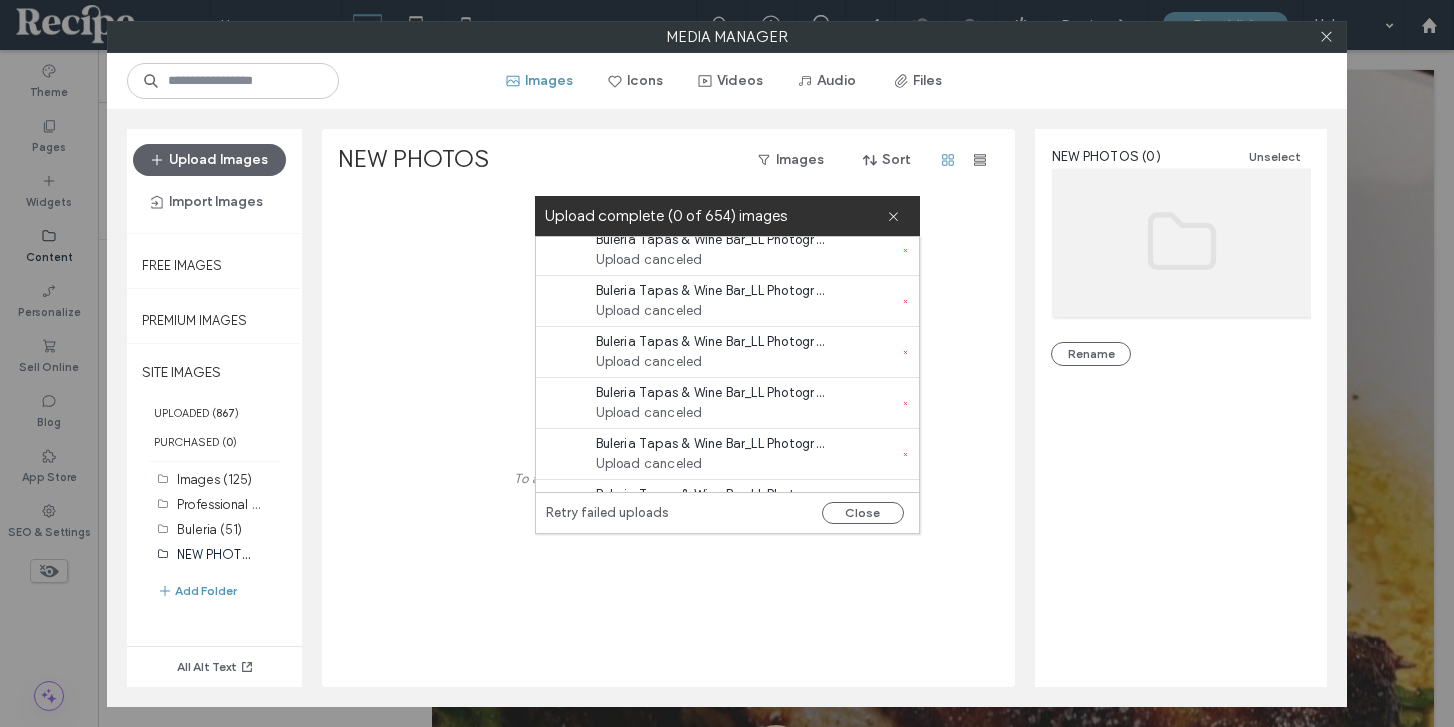 scroll, scrollTop: 33099, scrollLeft: 0, axis: vertical 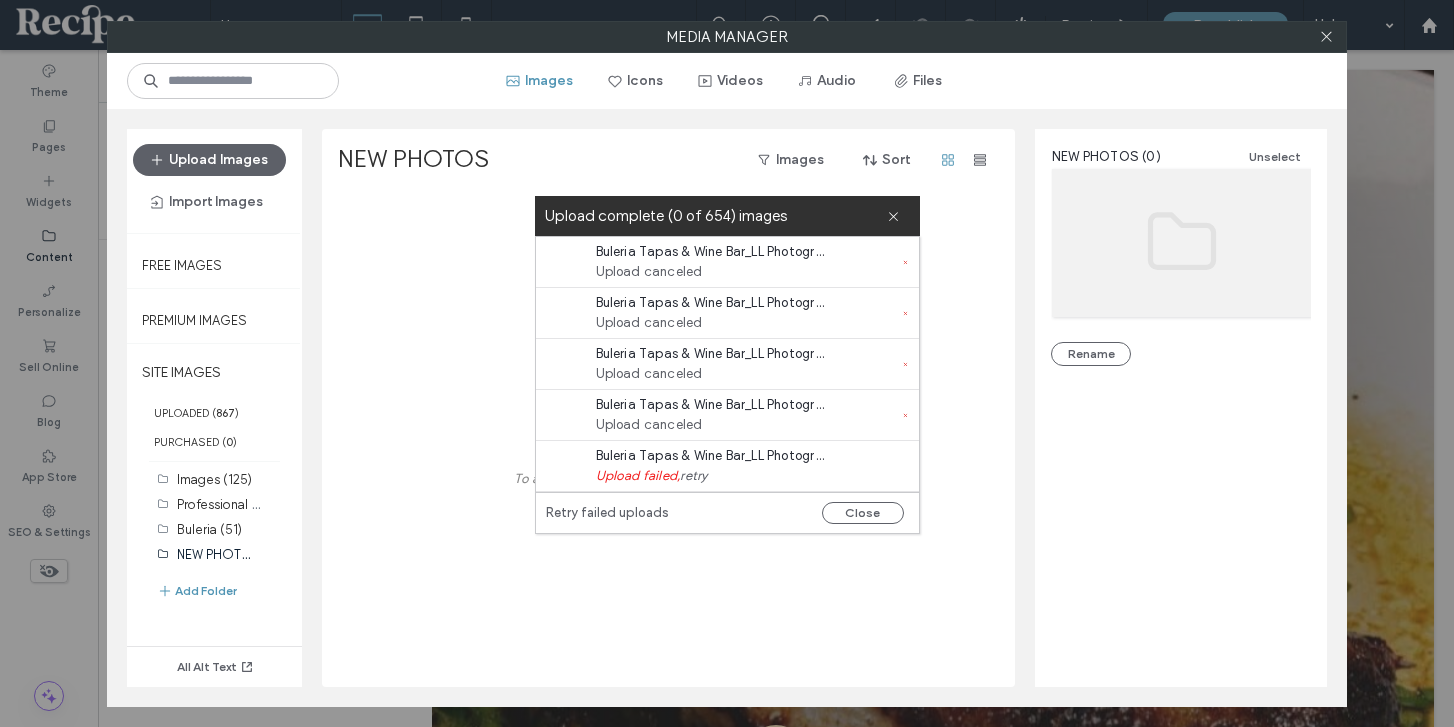 click on "retry" at bounding box center (693, 476) 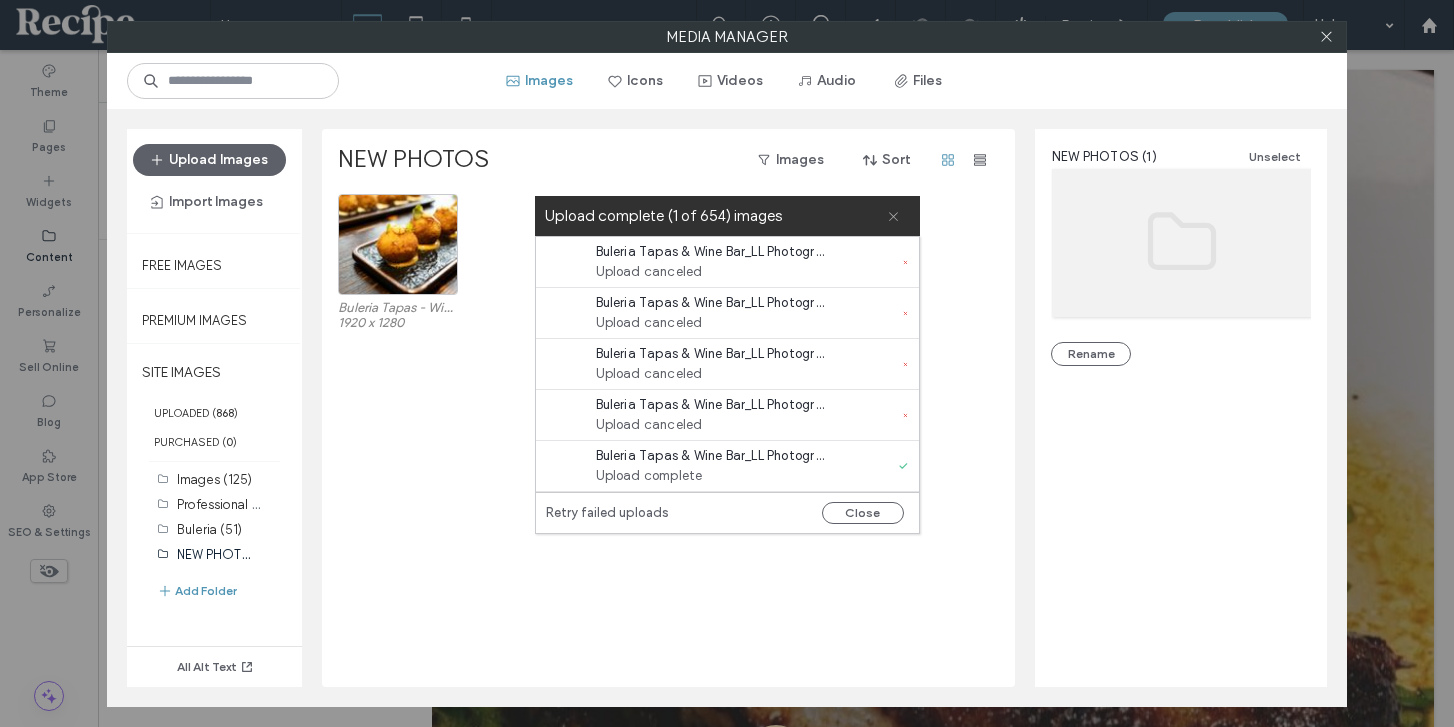 click at bounding box center [893, 216] 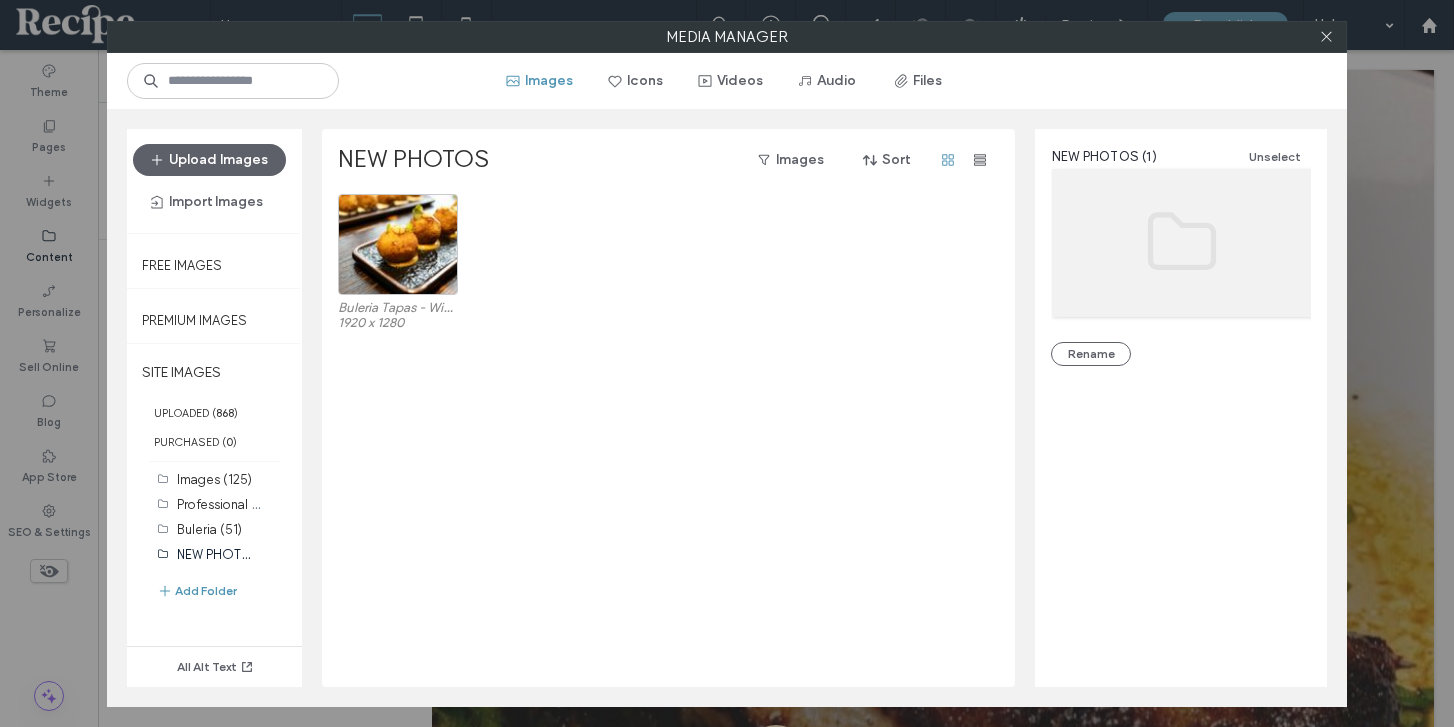 scroll, scrollTop: 33048, scrollLeft: 0, axis: vertical 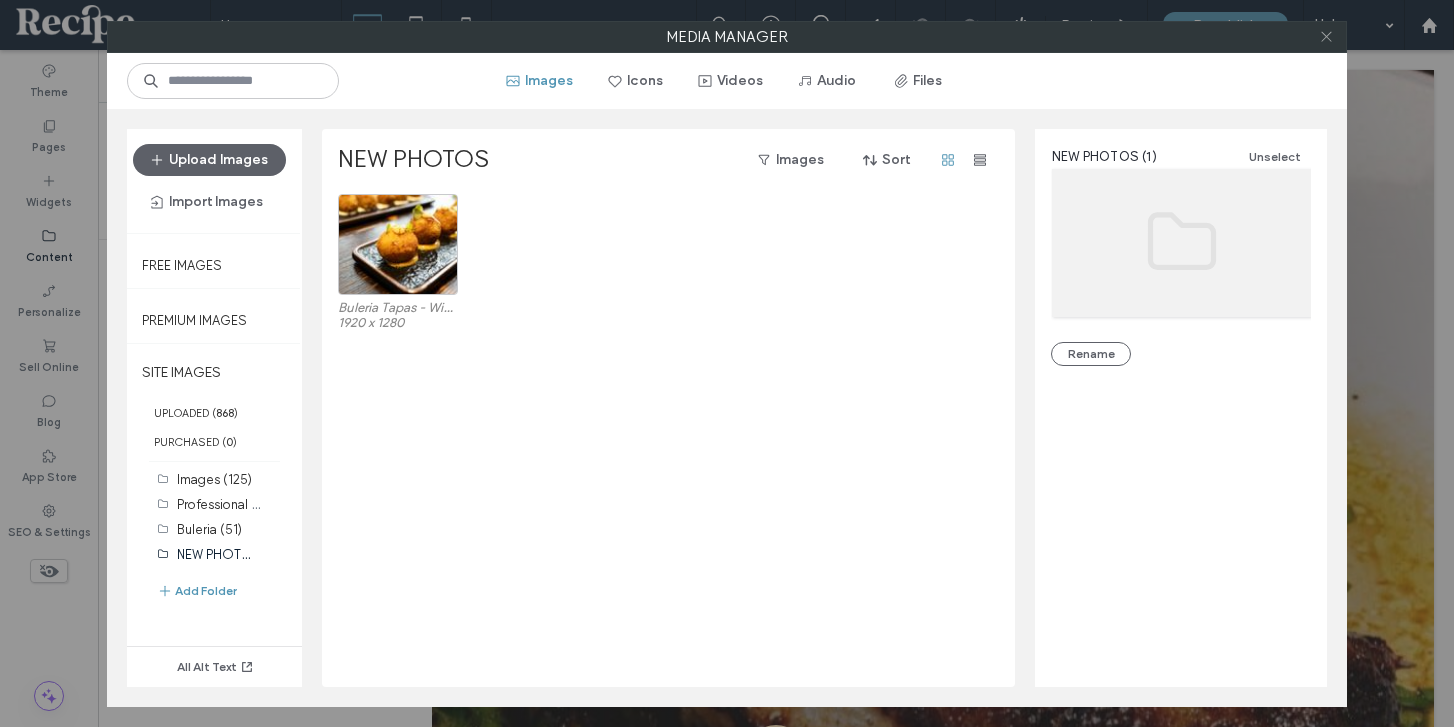 click 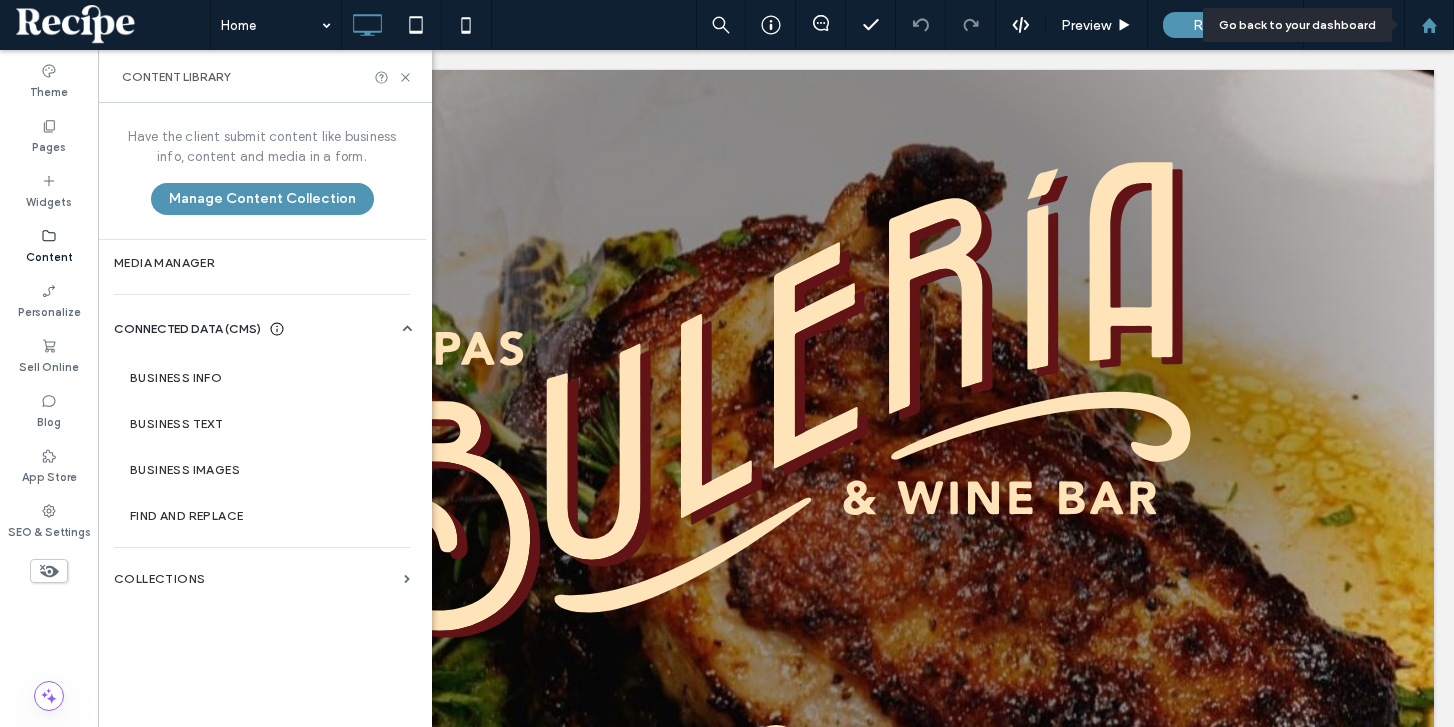 click 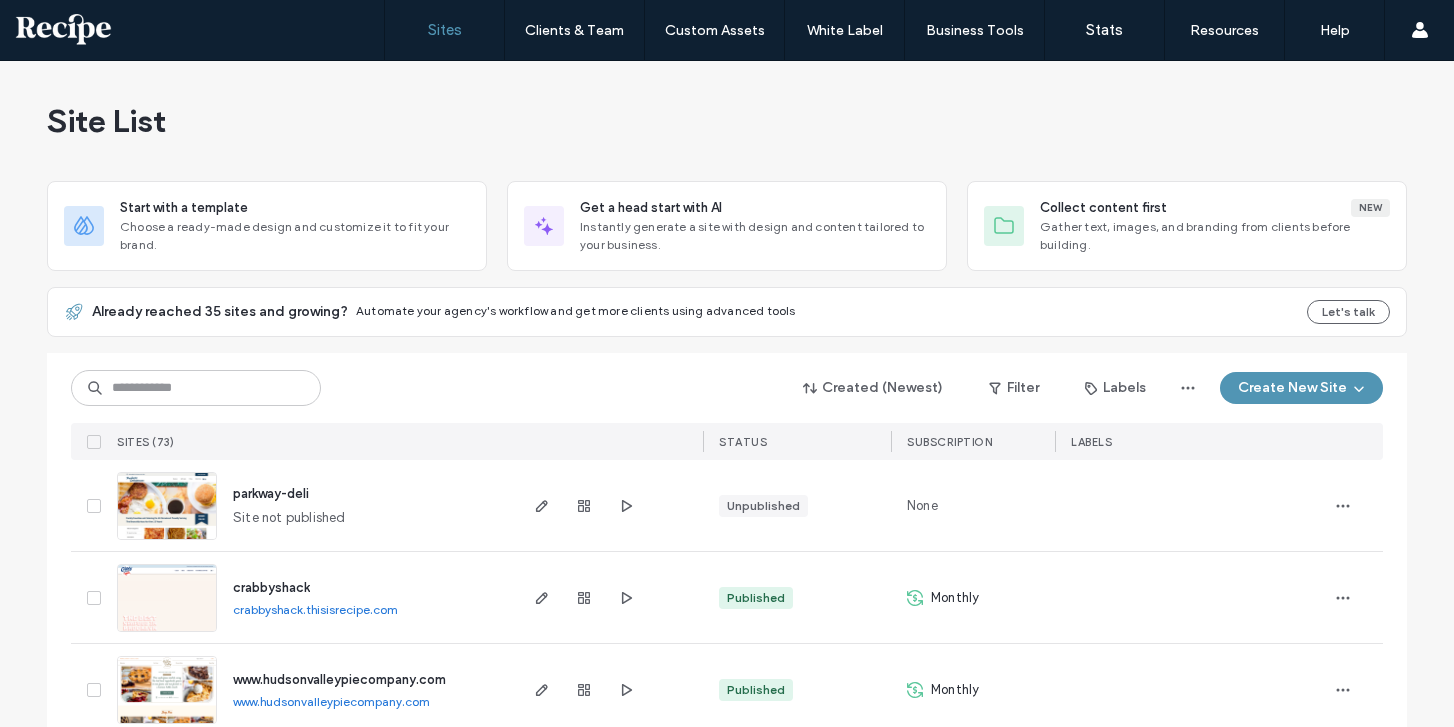 scroll, scrollTop: 0, scrollLeft: 0, axis: both 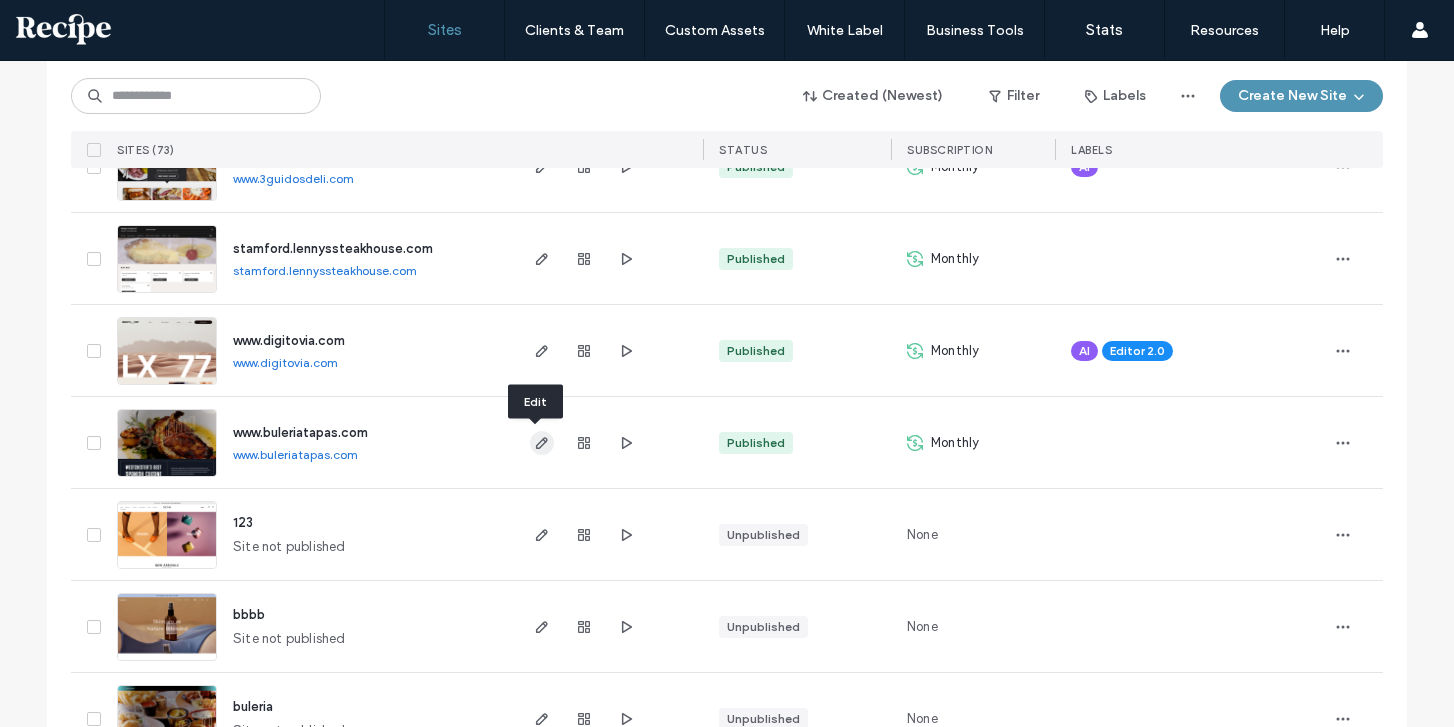 click 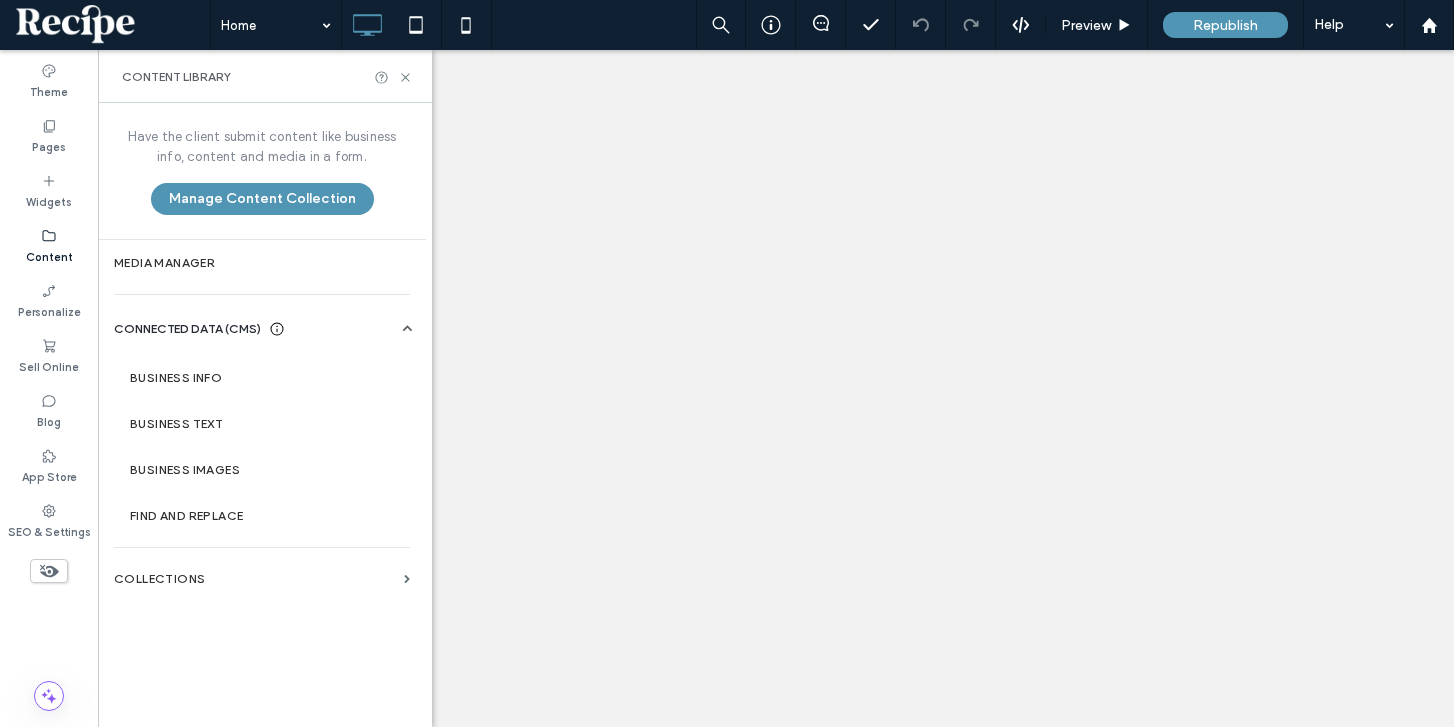 click on "Media Manager" at bounding box center (262, 263) 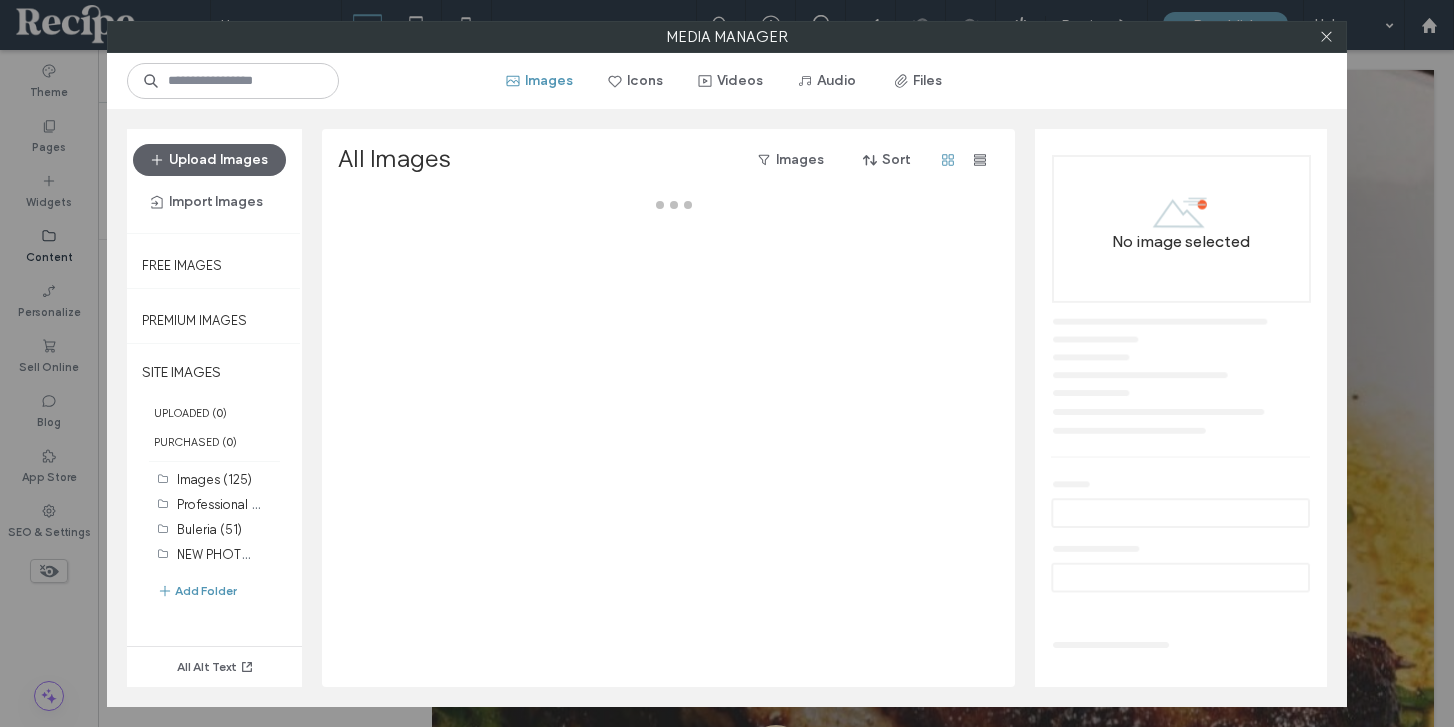 scroll, scrollTop: 0, scrollLeft: 0, axis: both 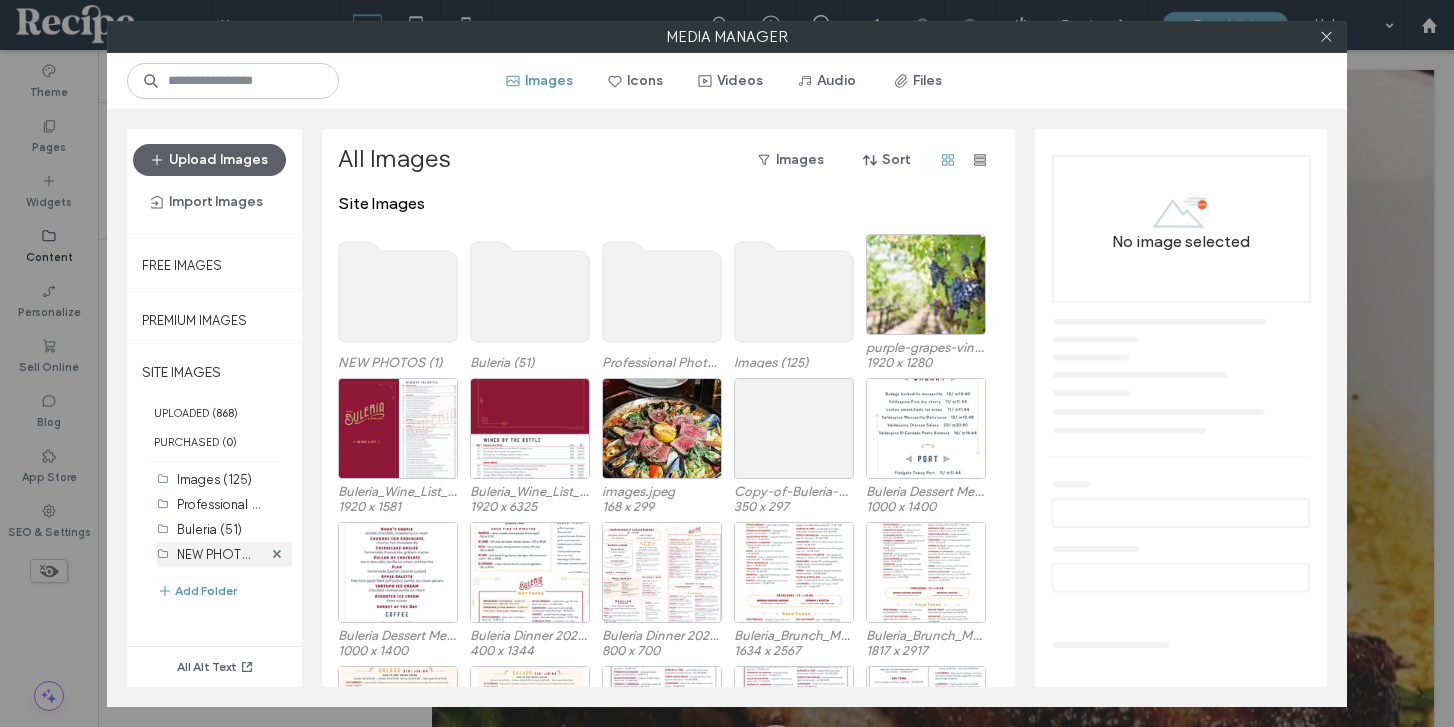 click on "NEW PHOTOS (1)" at bounding box center [228, 553] 